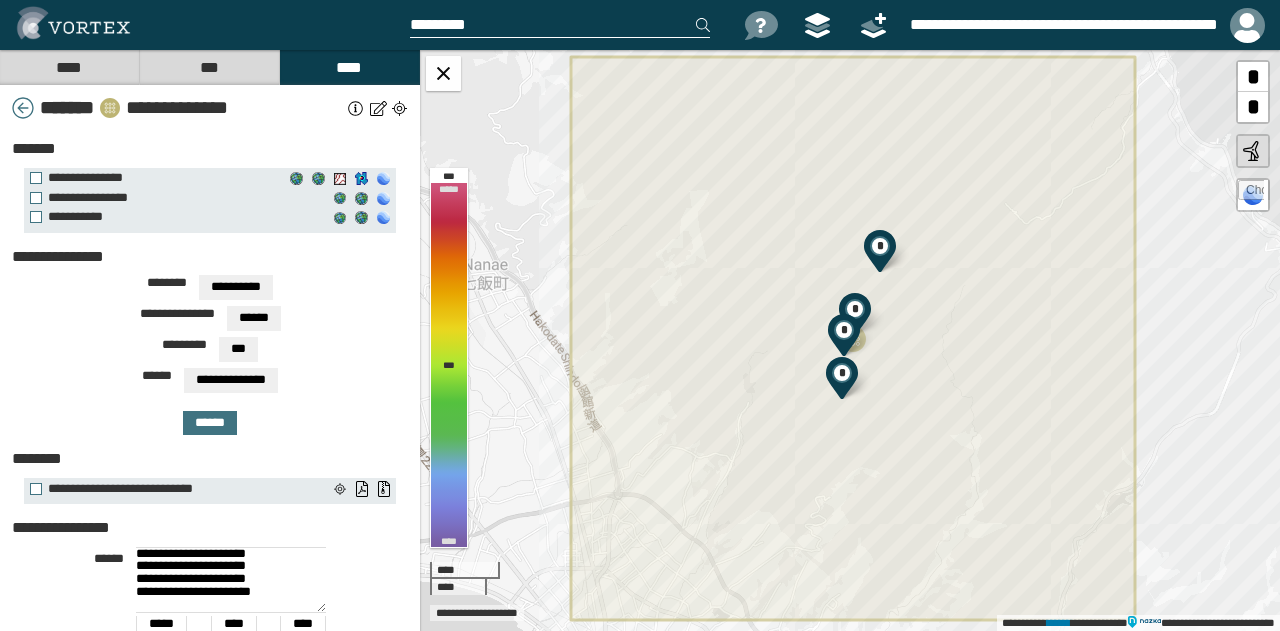 select on "*****" 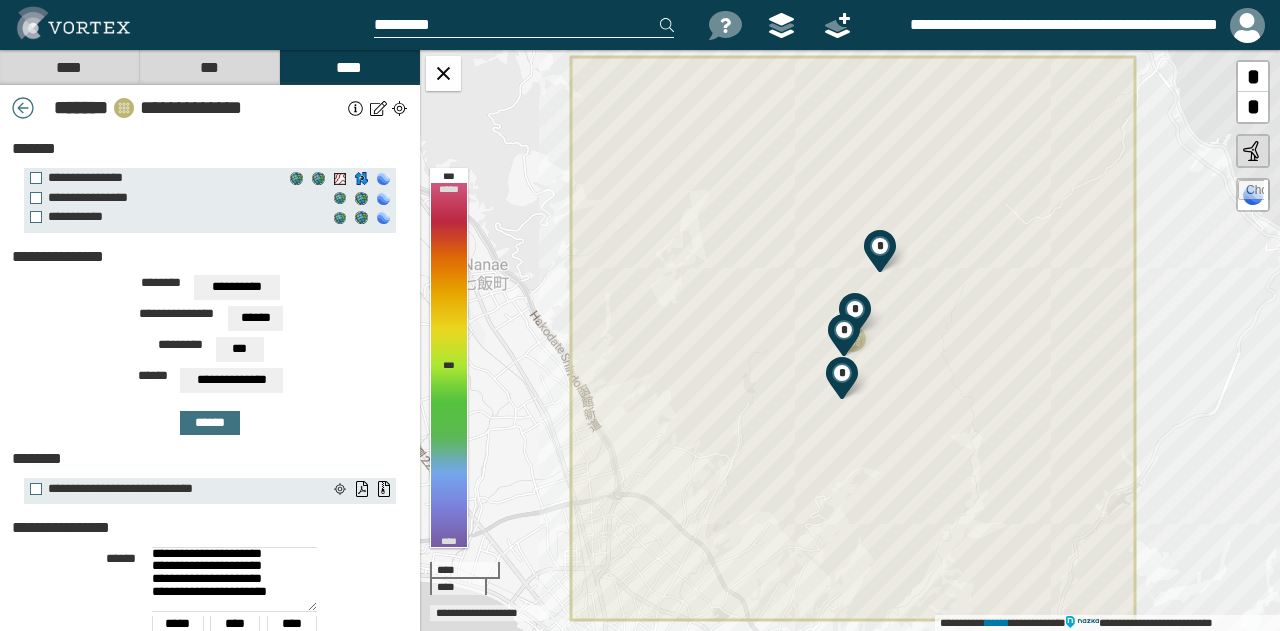 scroll, scrollTop: 0, scrollLeft: 0, axis: both 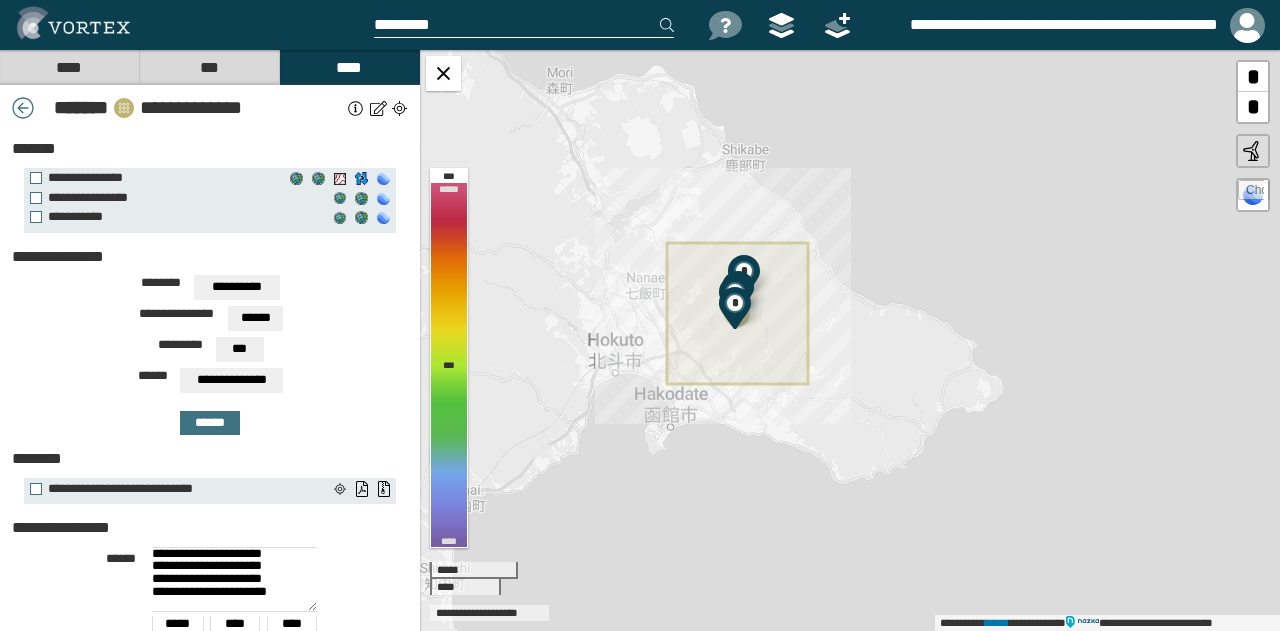 click at bounding box center (378, 108) 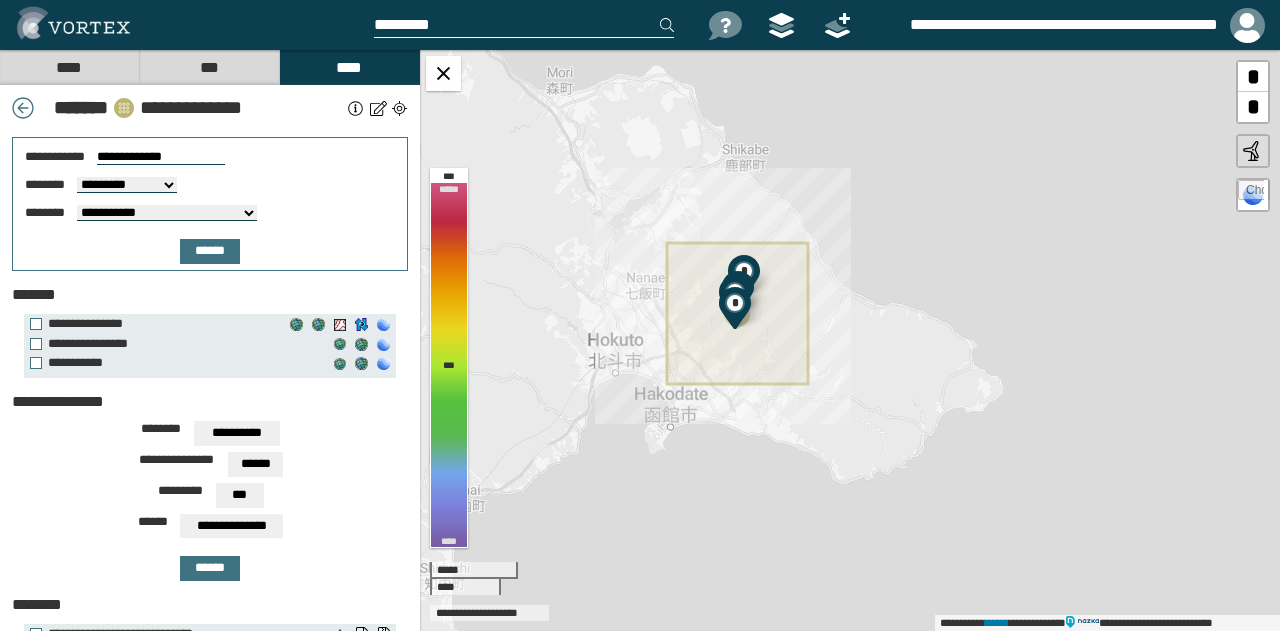 click on "**********" at bounding box center [161, 157] 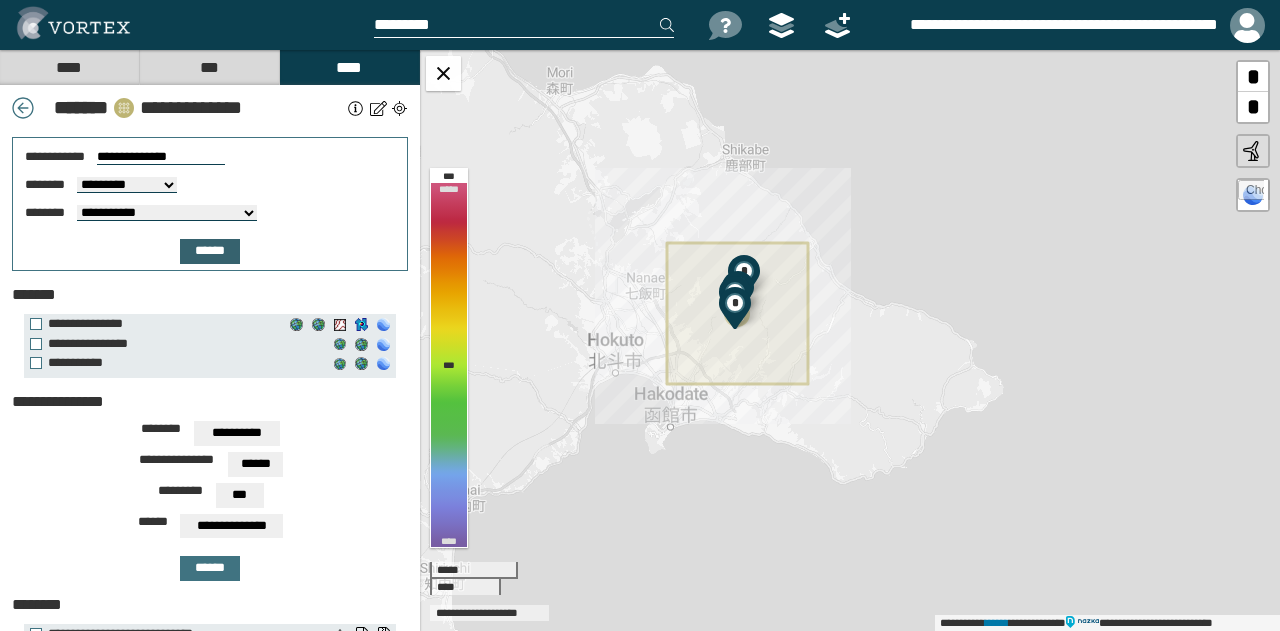 type on "**********" 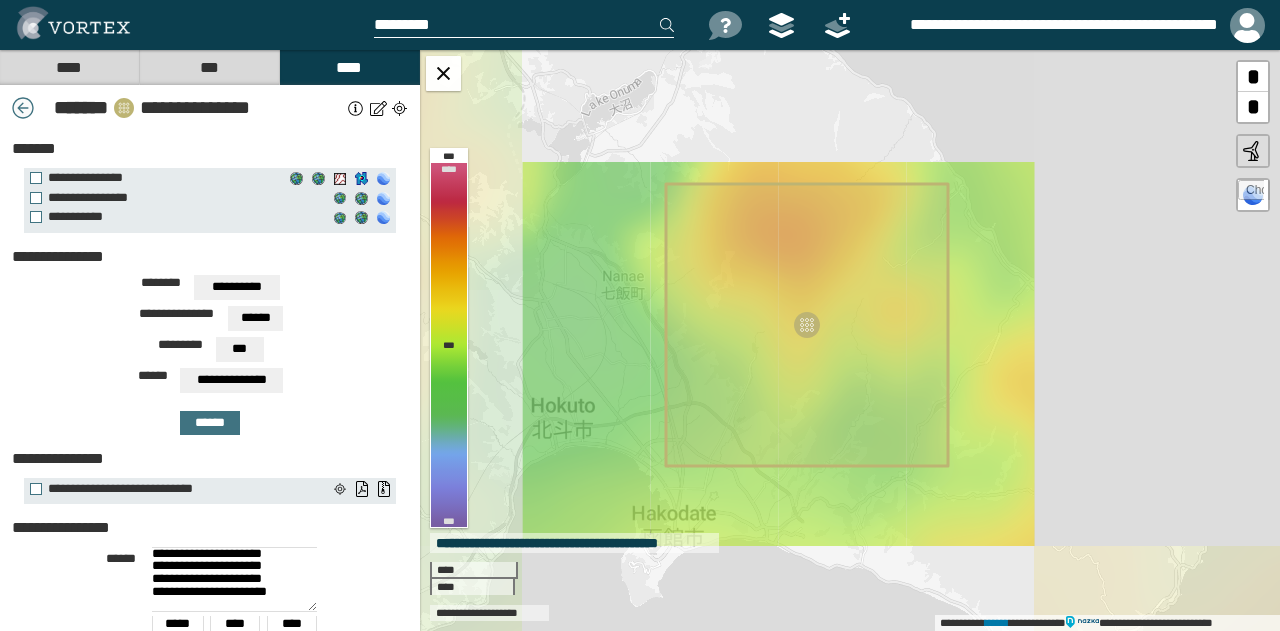 click at bounding box center (23, 108) 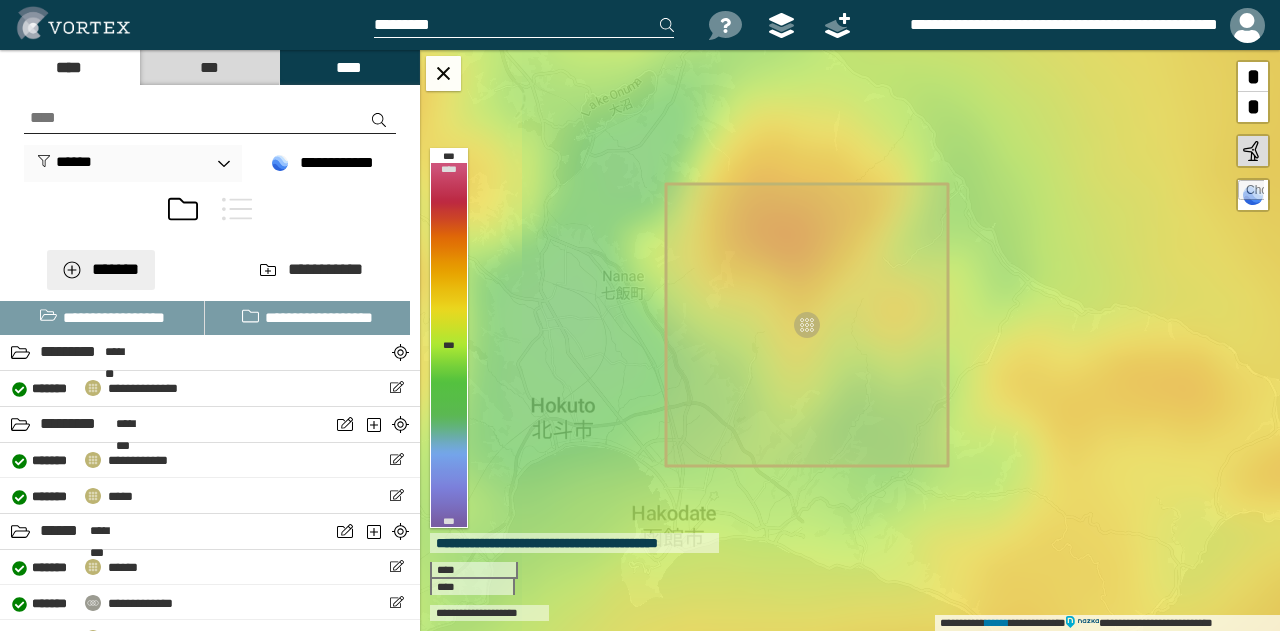 click on "*******" at bounding box center [101, 270] 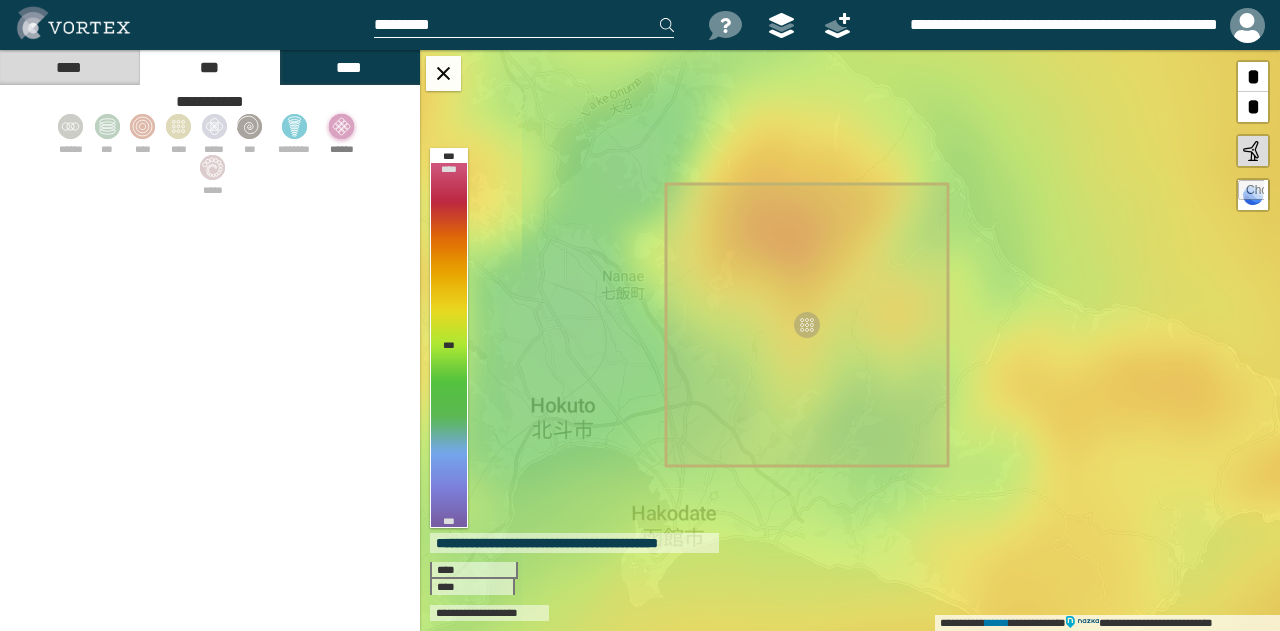 click 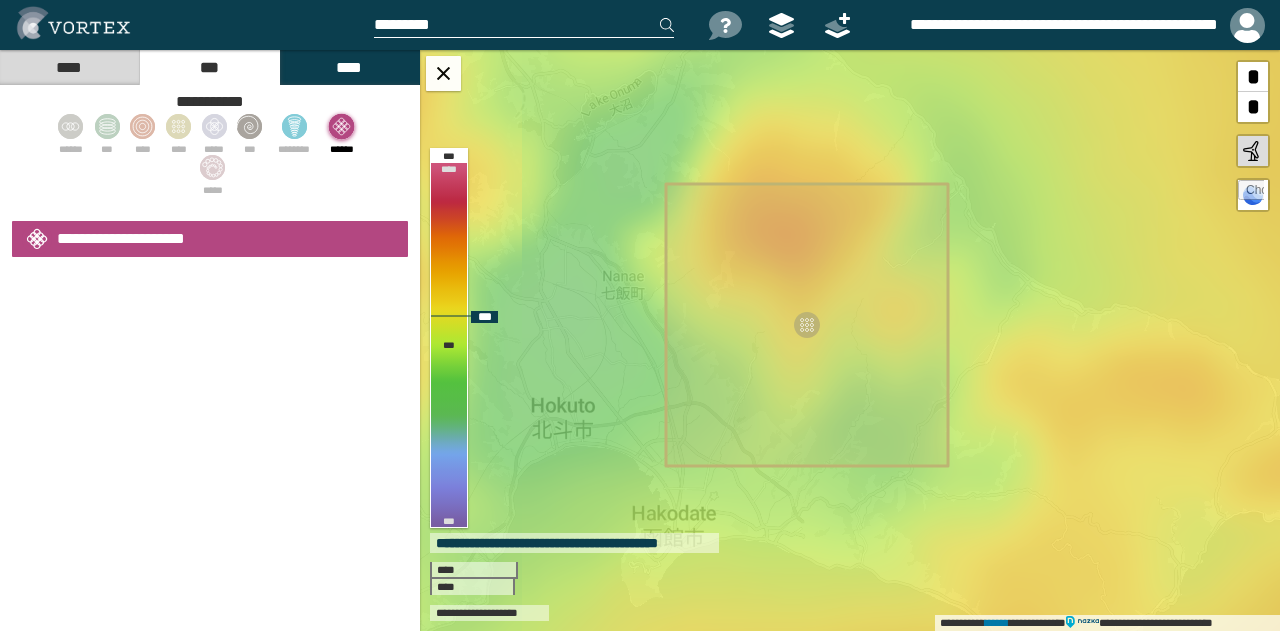 select on "*" 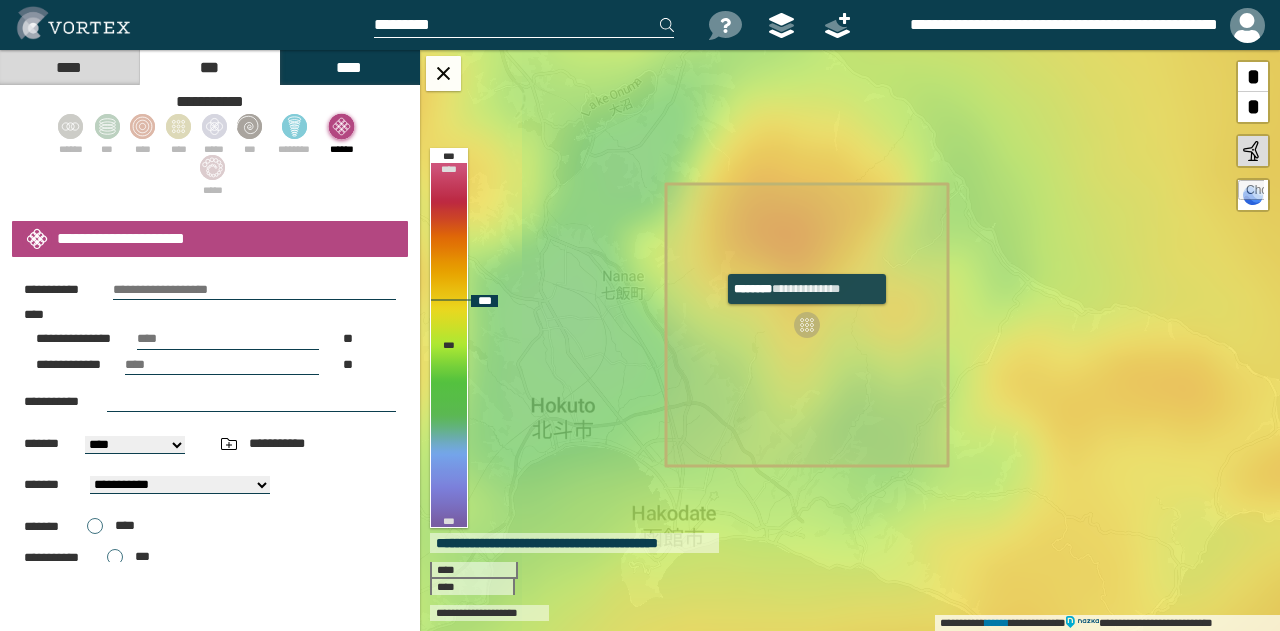 click at bounding box center [807, 325] 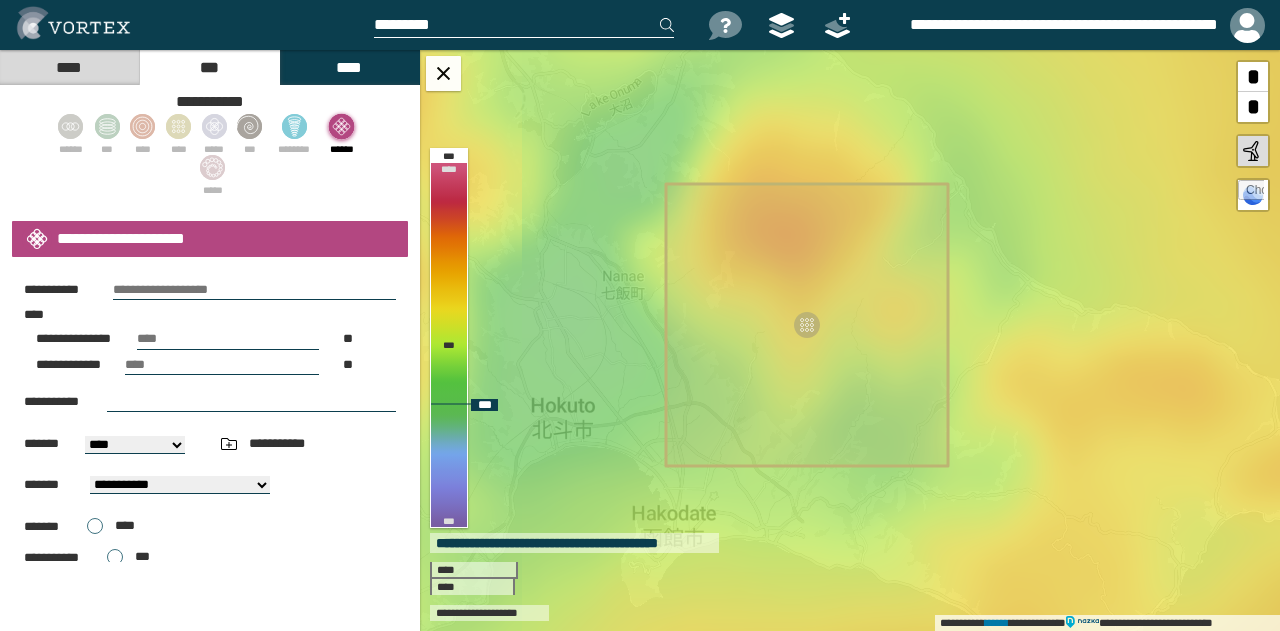 select on "*****" 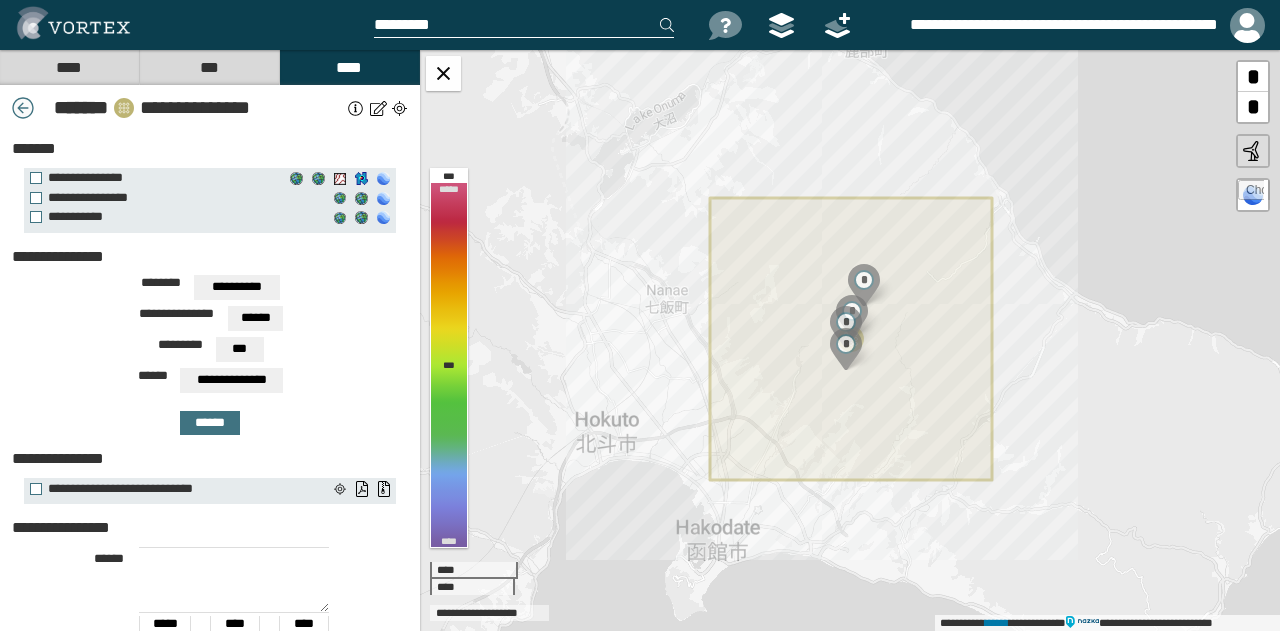 click at bounding box center [23, 108] 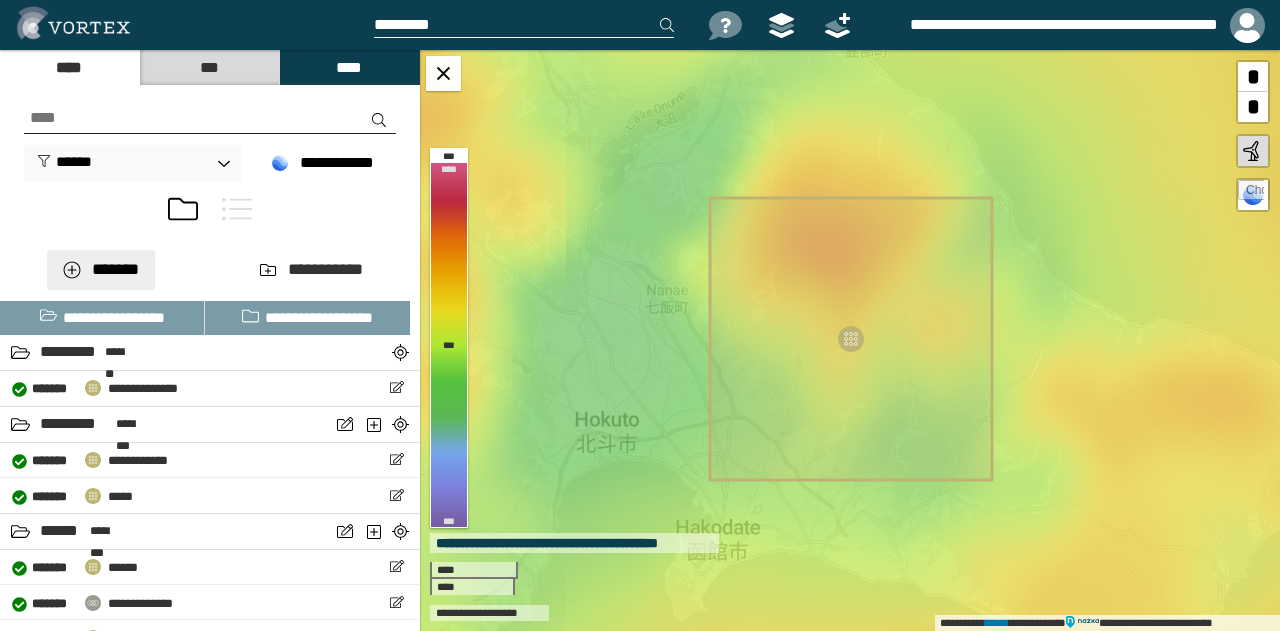 click on "*******" at bounding box center (101, 270) 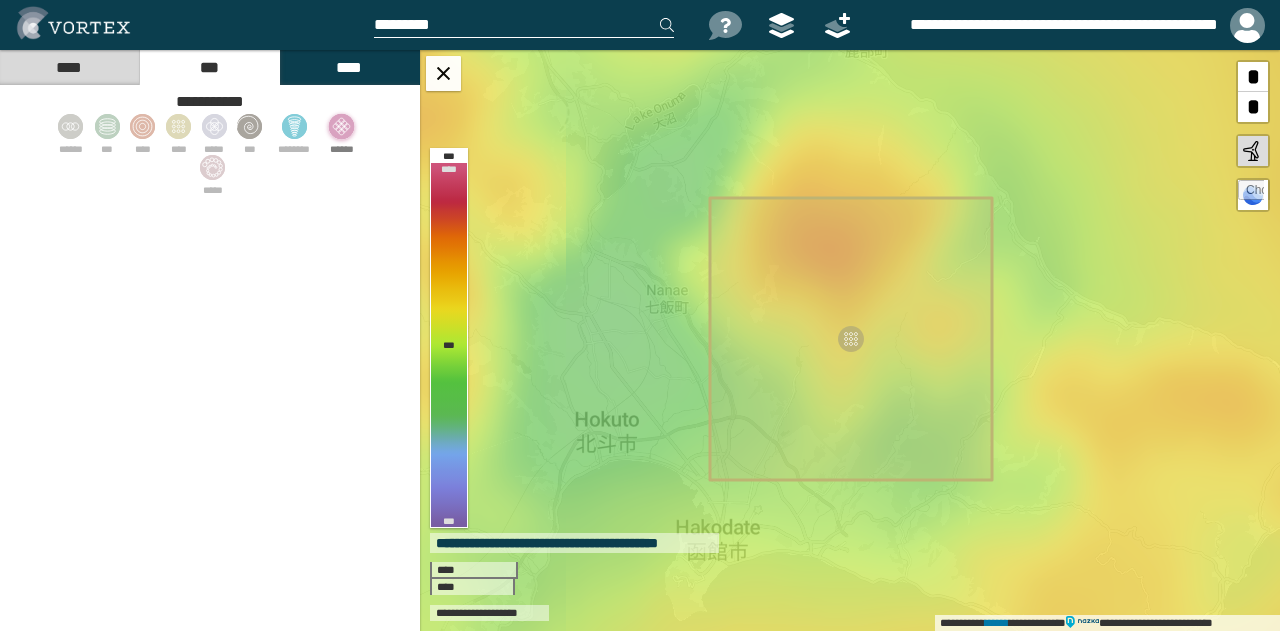 click 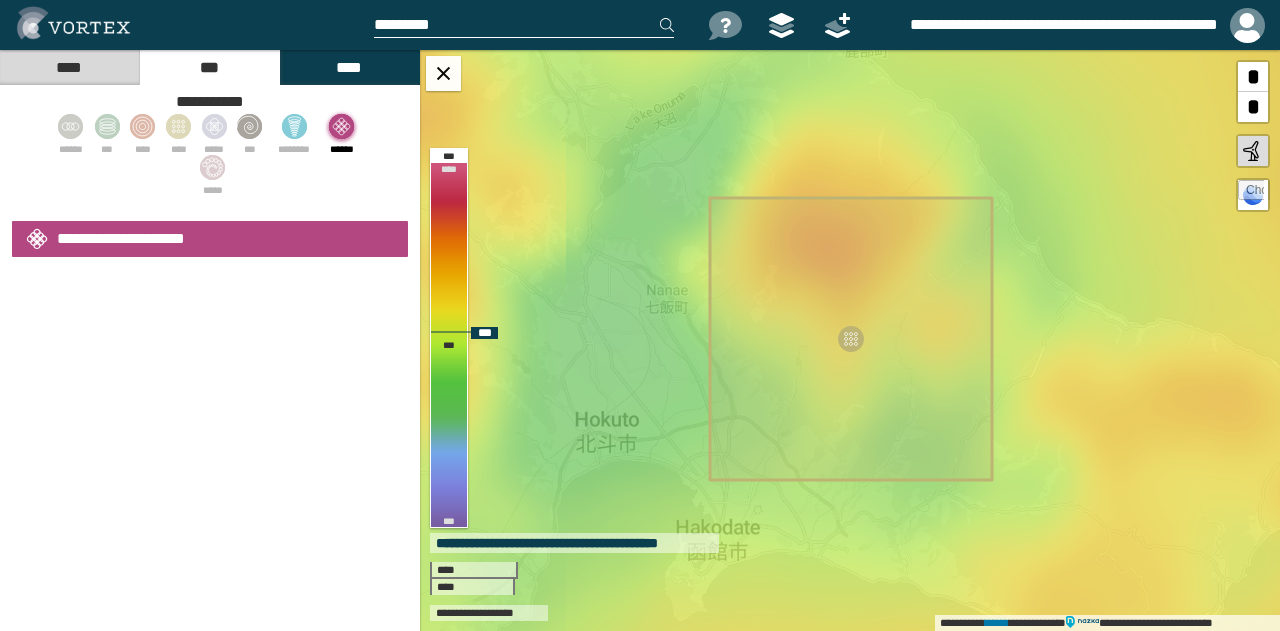 select on "*" 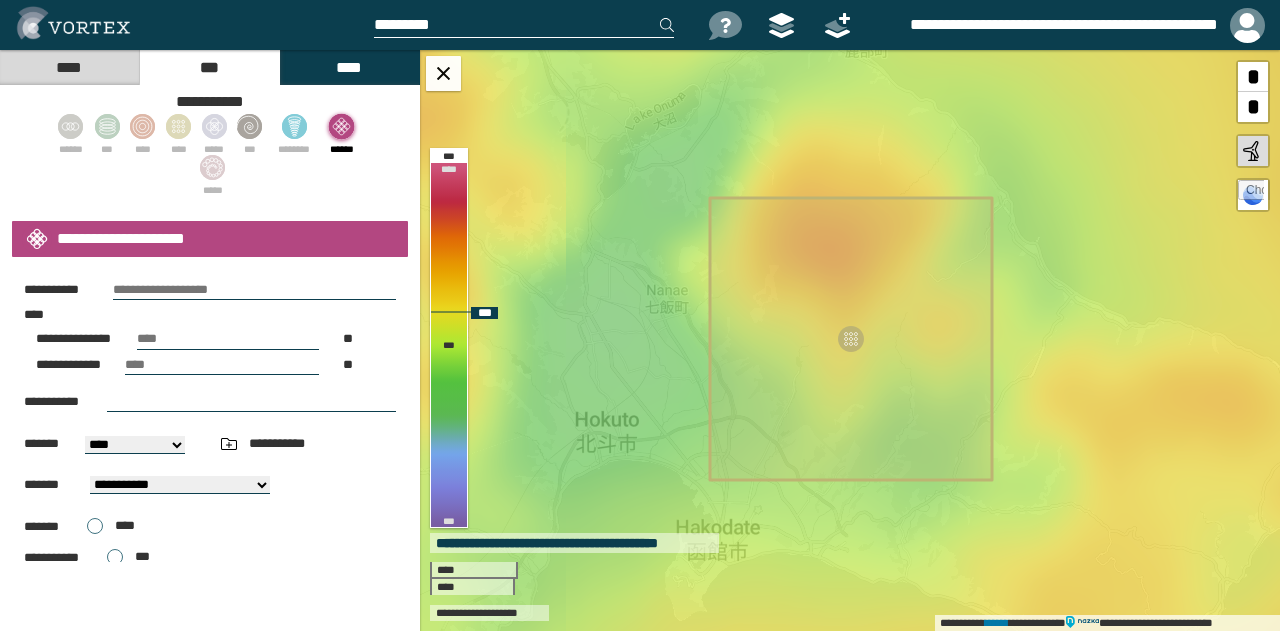 click 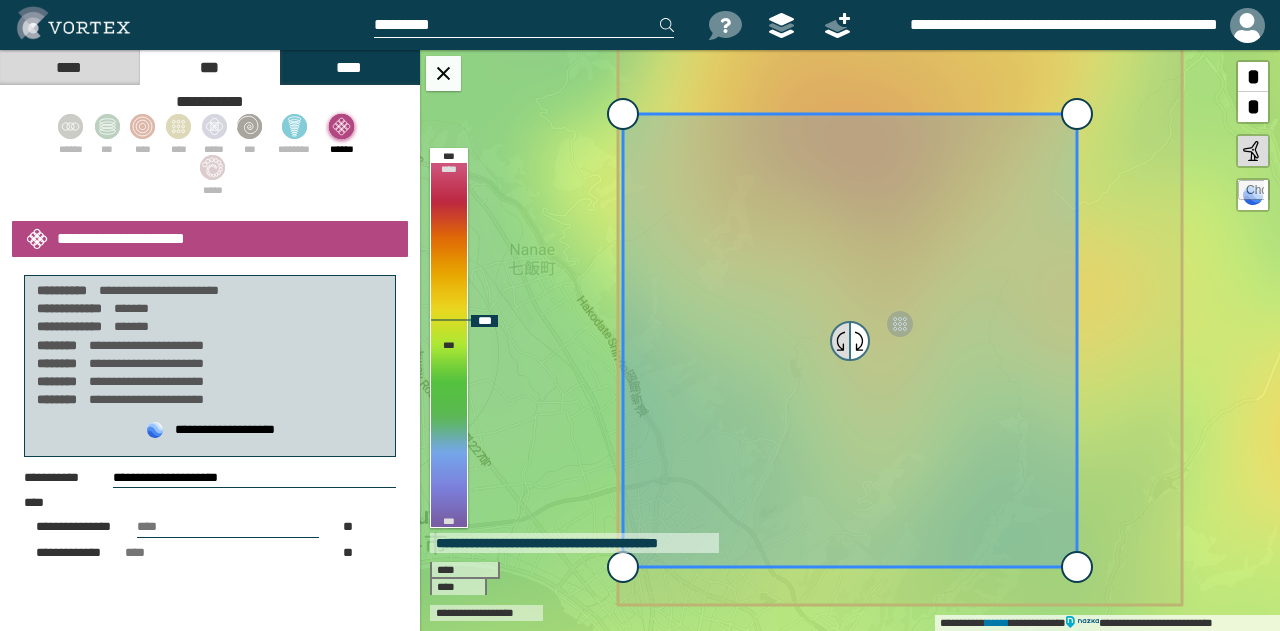 select on "**" 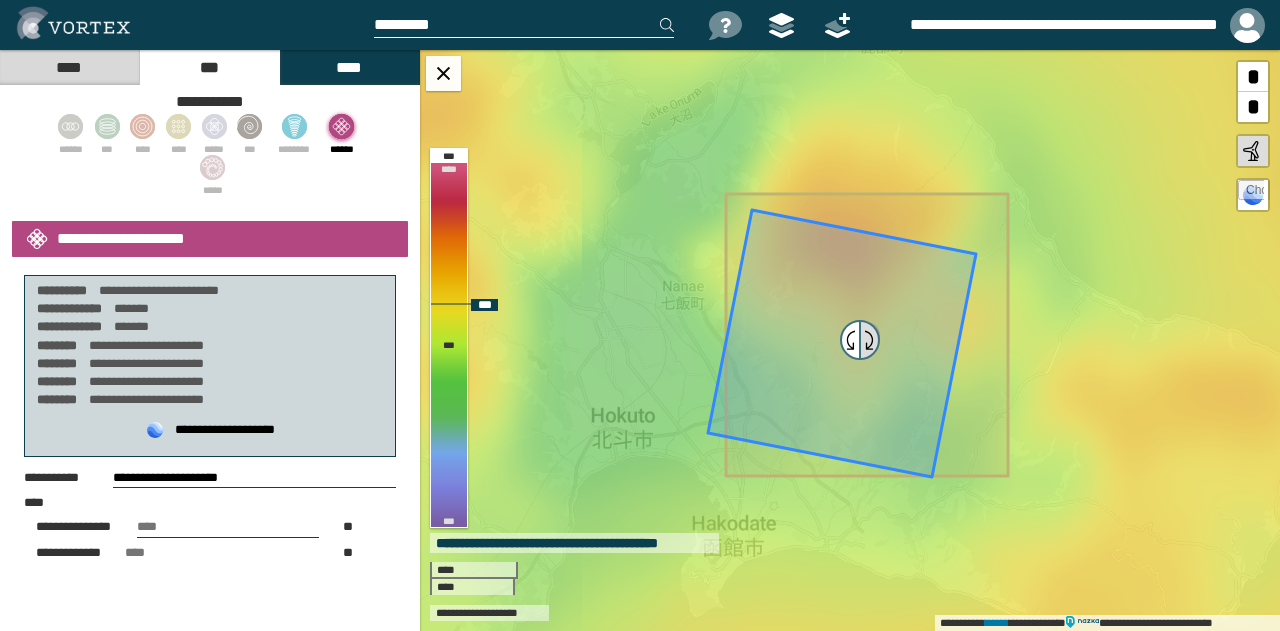 drag, startPoint x: 842, startPoint y: 345, endPoint x: 860, endPoint y: 341, distance: 18.439089 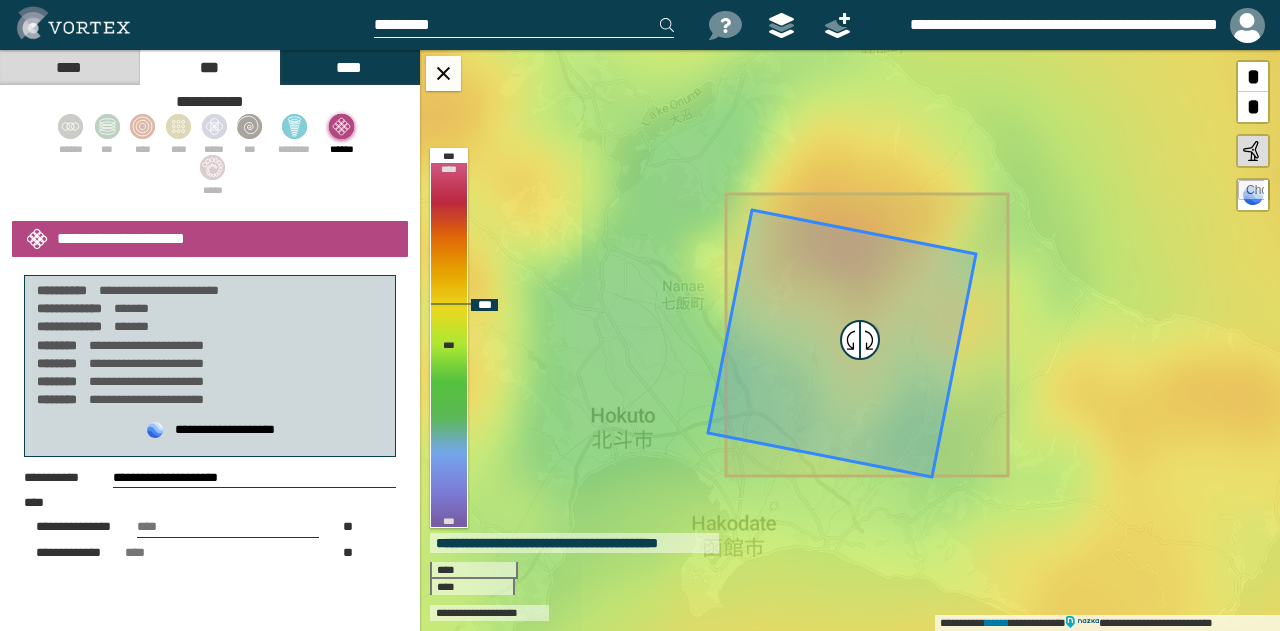type on "**********" 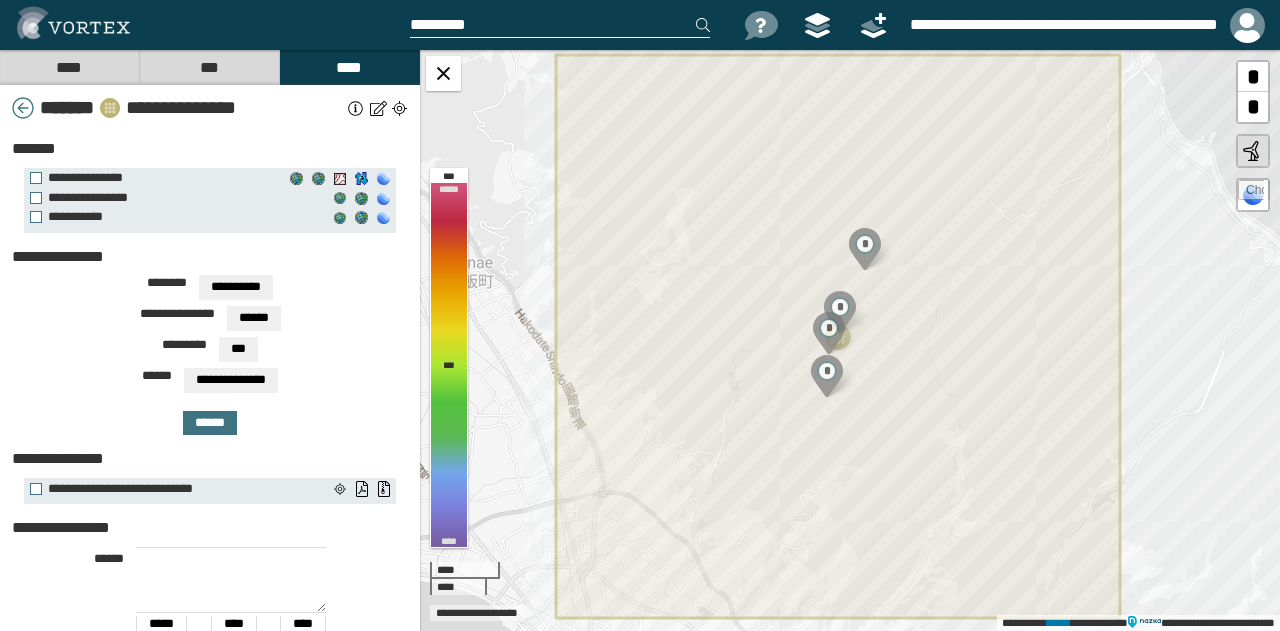 select on "*****" 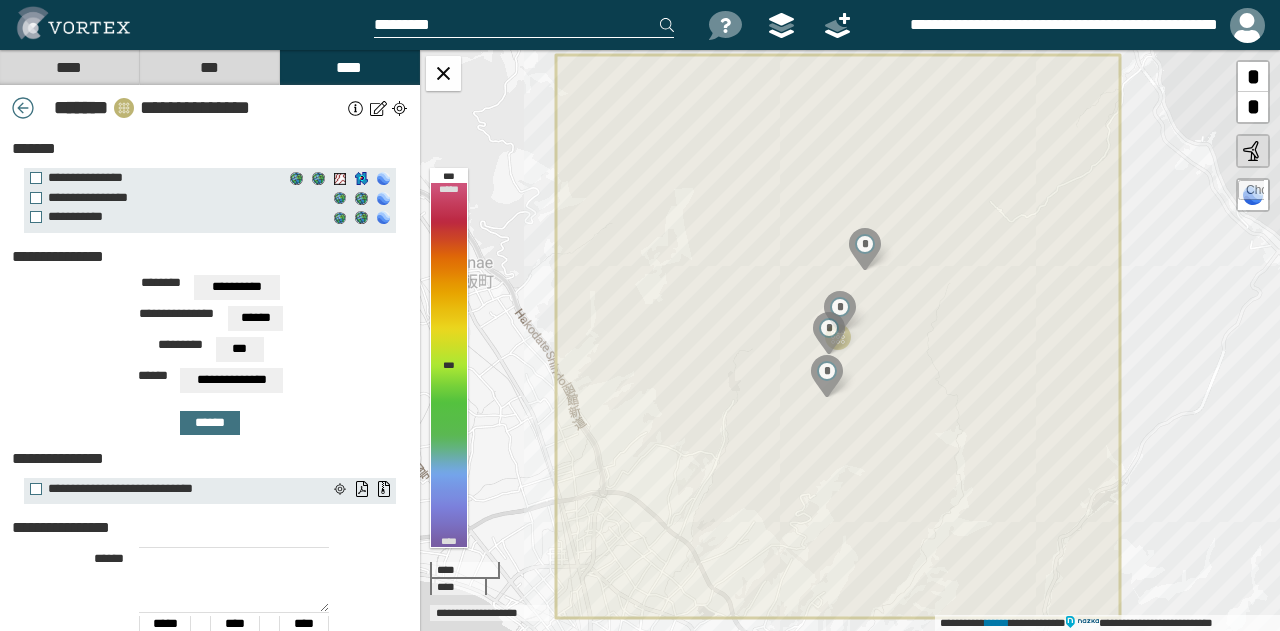 scroll, scrollTop: 0, scrollLeft: 0, axis: both 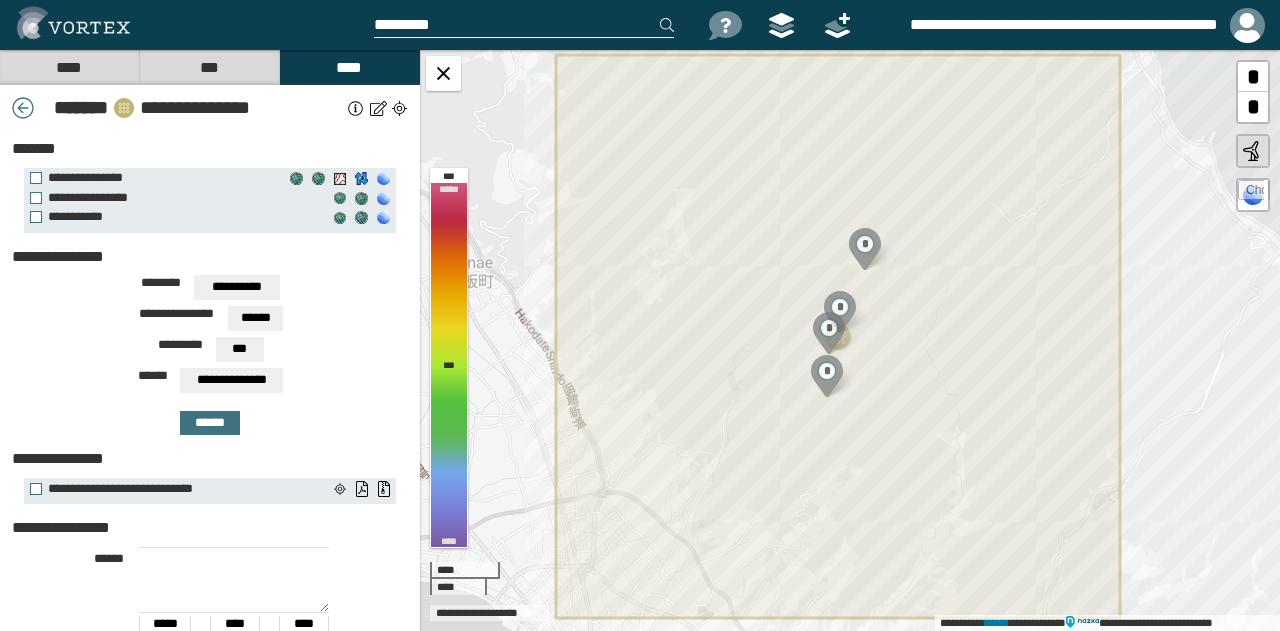 click on "****" at bounding box center [69, 67] 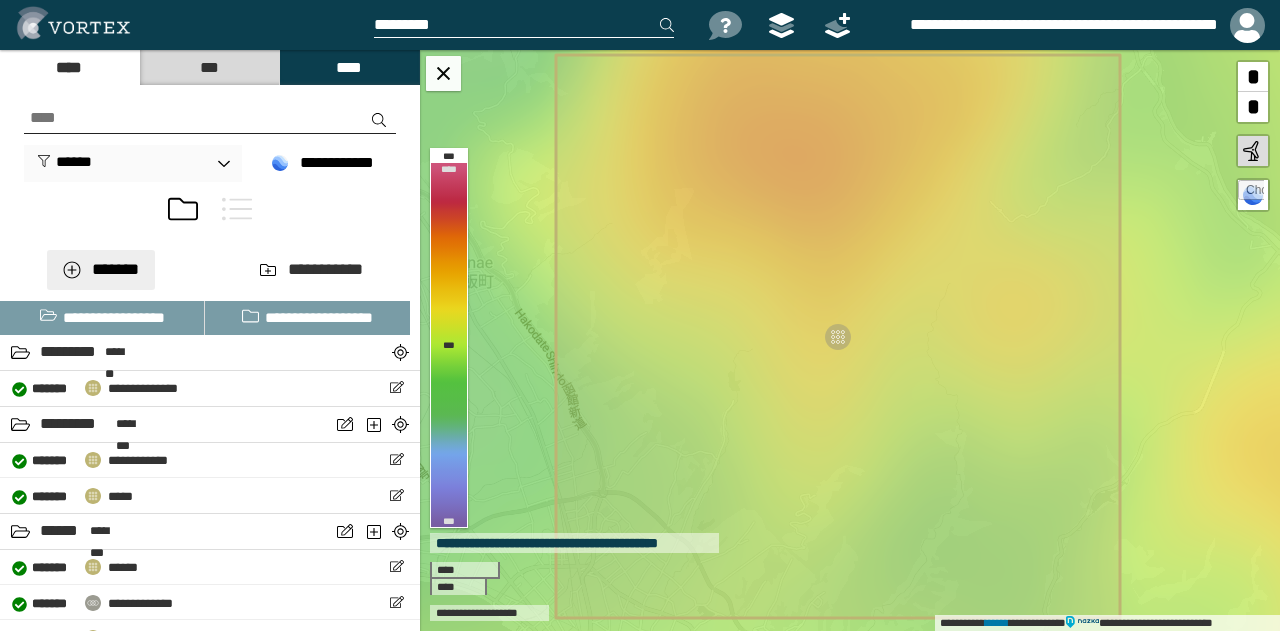 click on "*******" at bounding box center (101, 270) 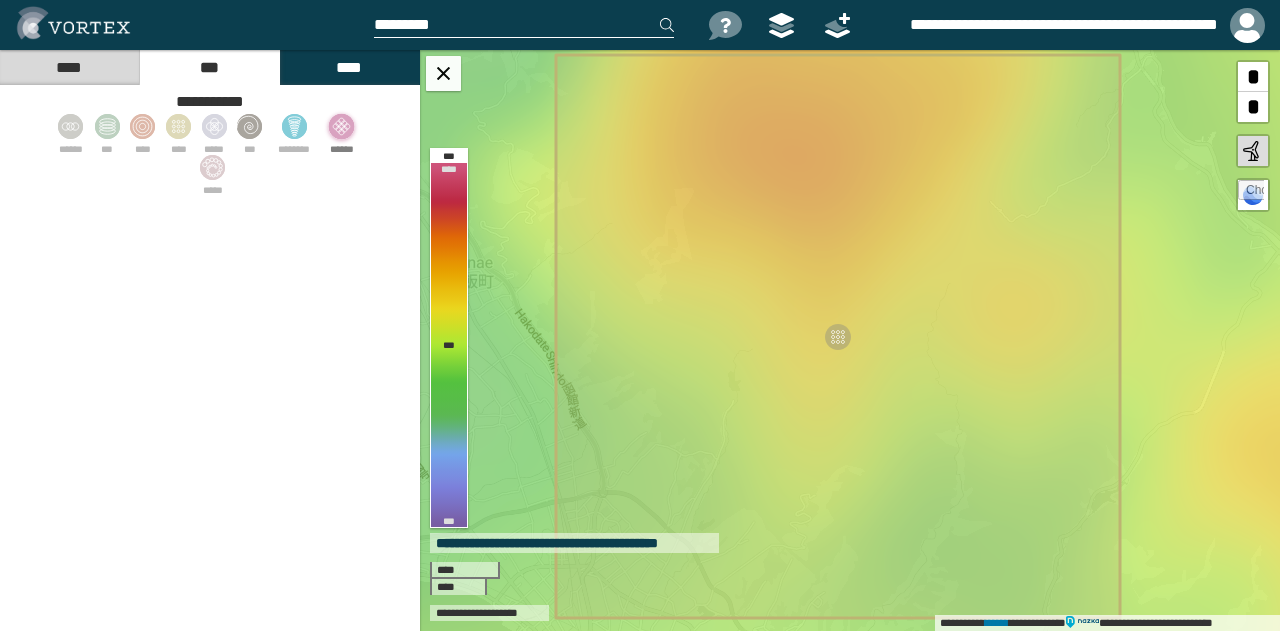 click 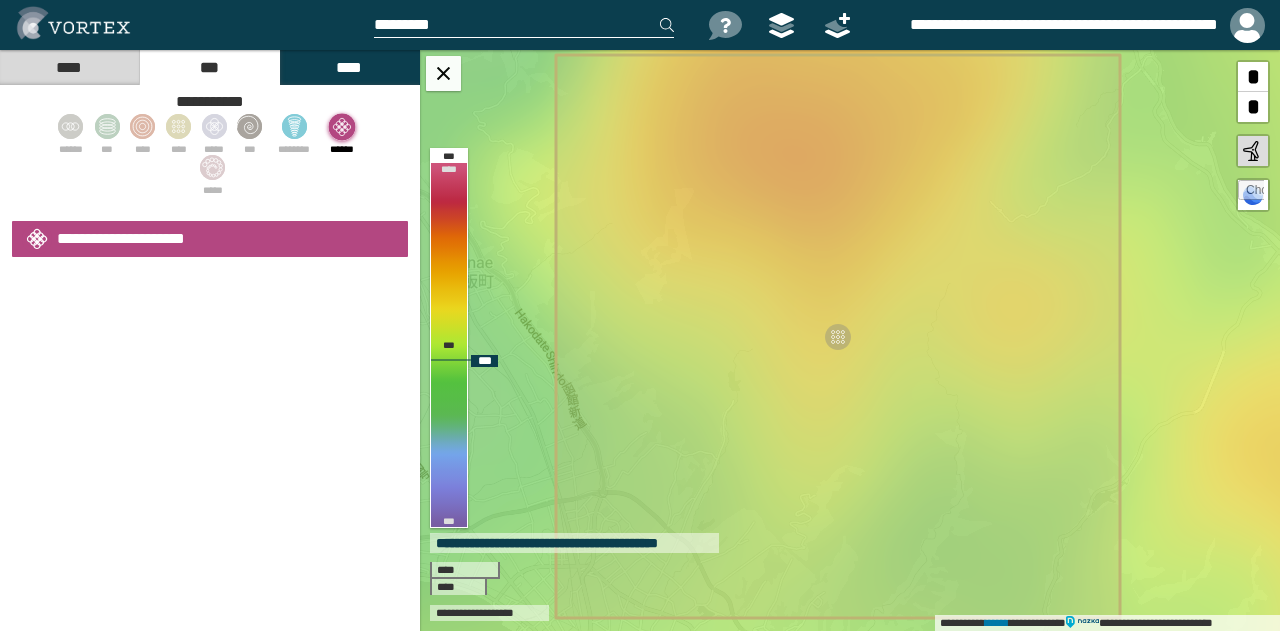 select on "*" 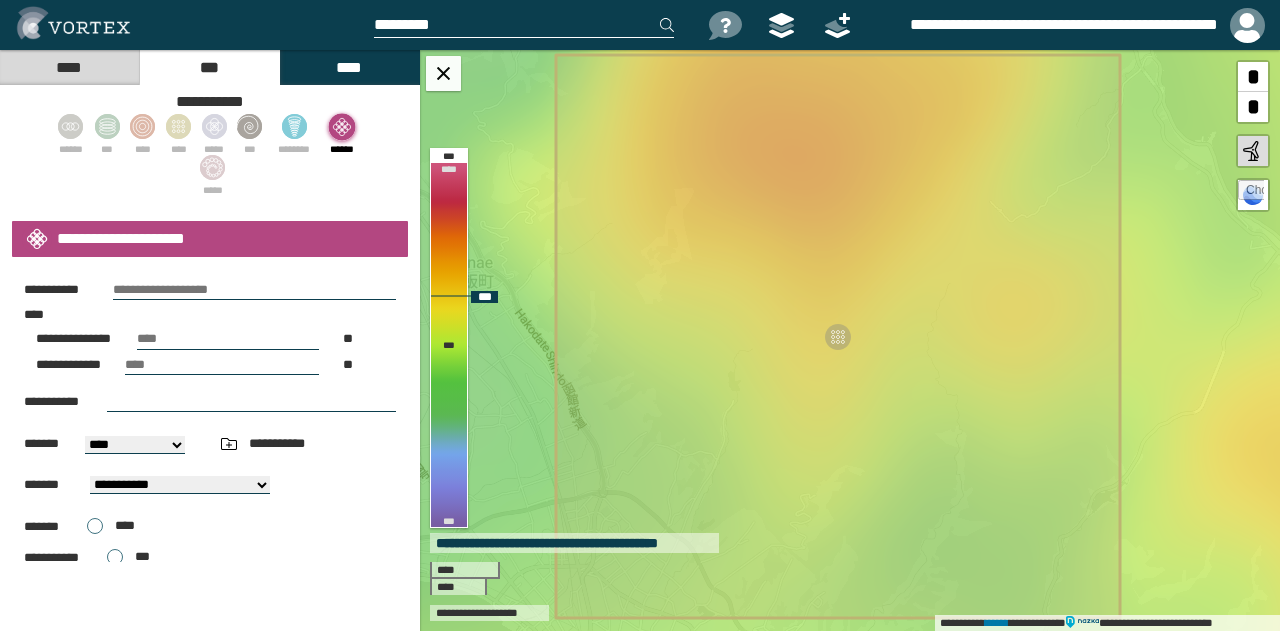 click 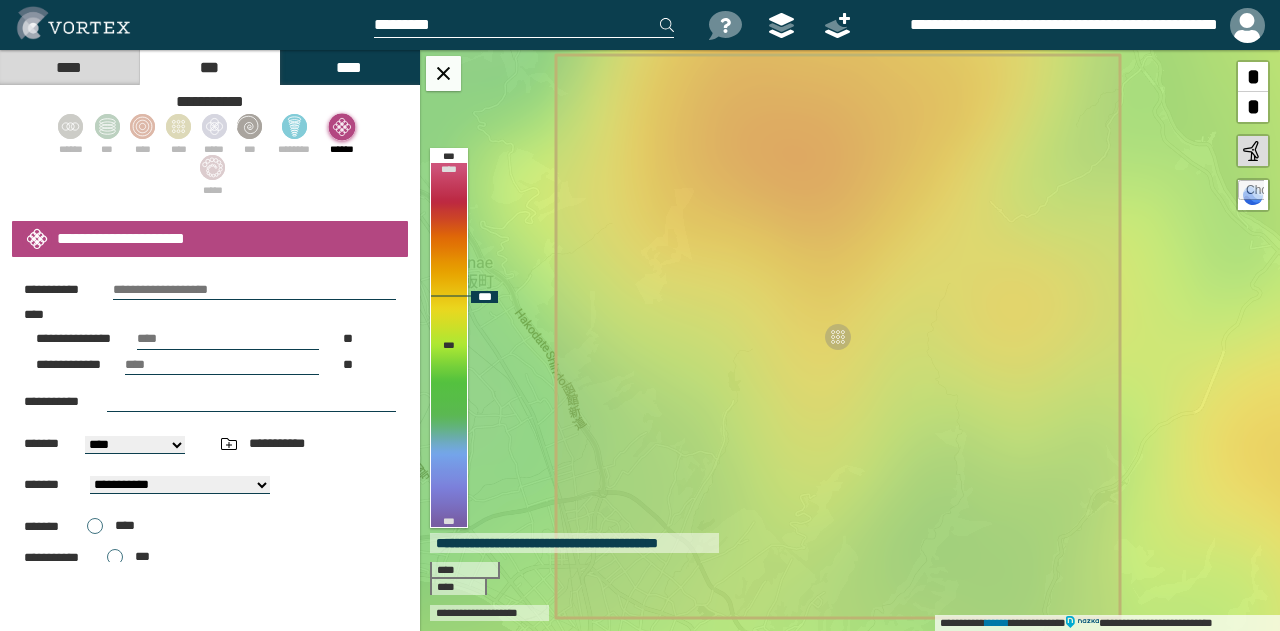 type on "**********" 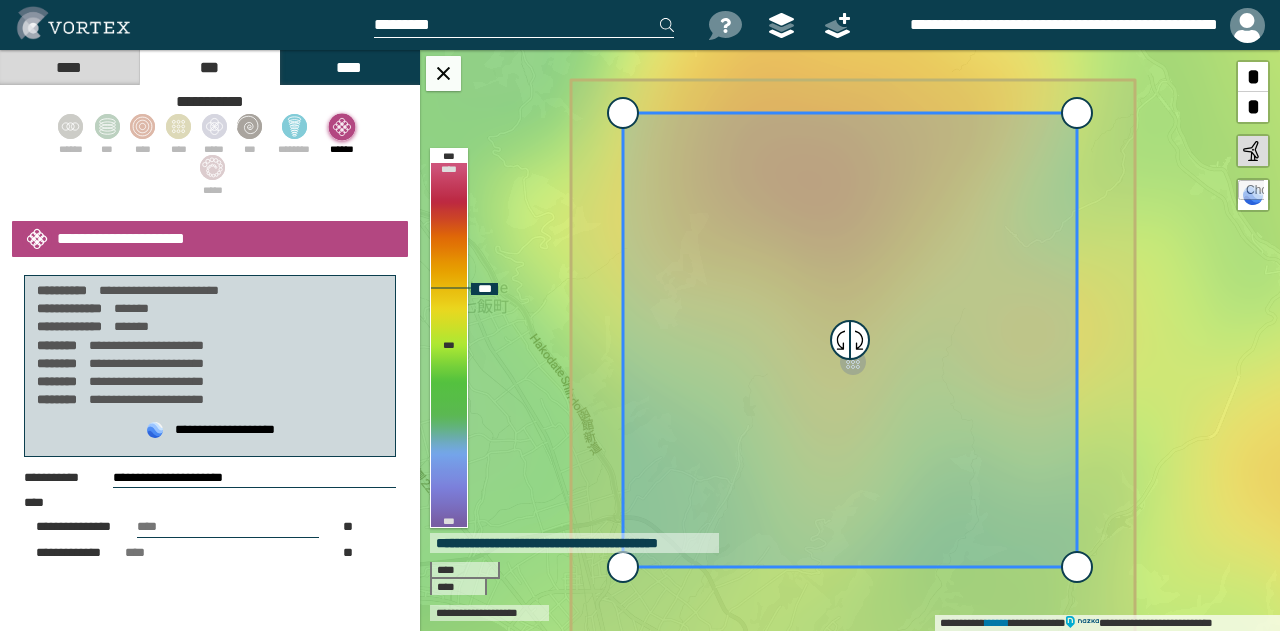 select on "**" 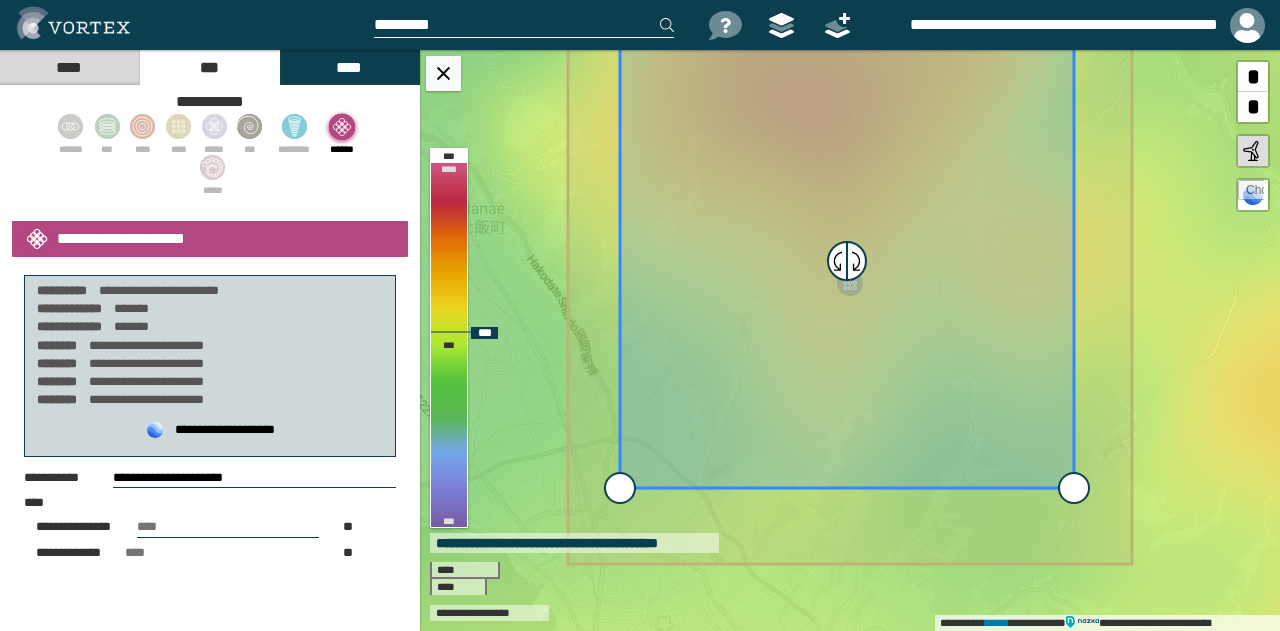 drag, startPoint x: 1198, startPoint y: 386, endPoint x: 1194, endPoint y: 299, distance: 87.0919 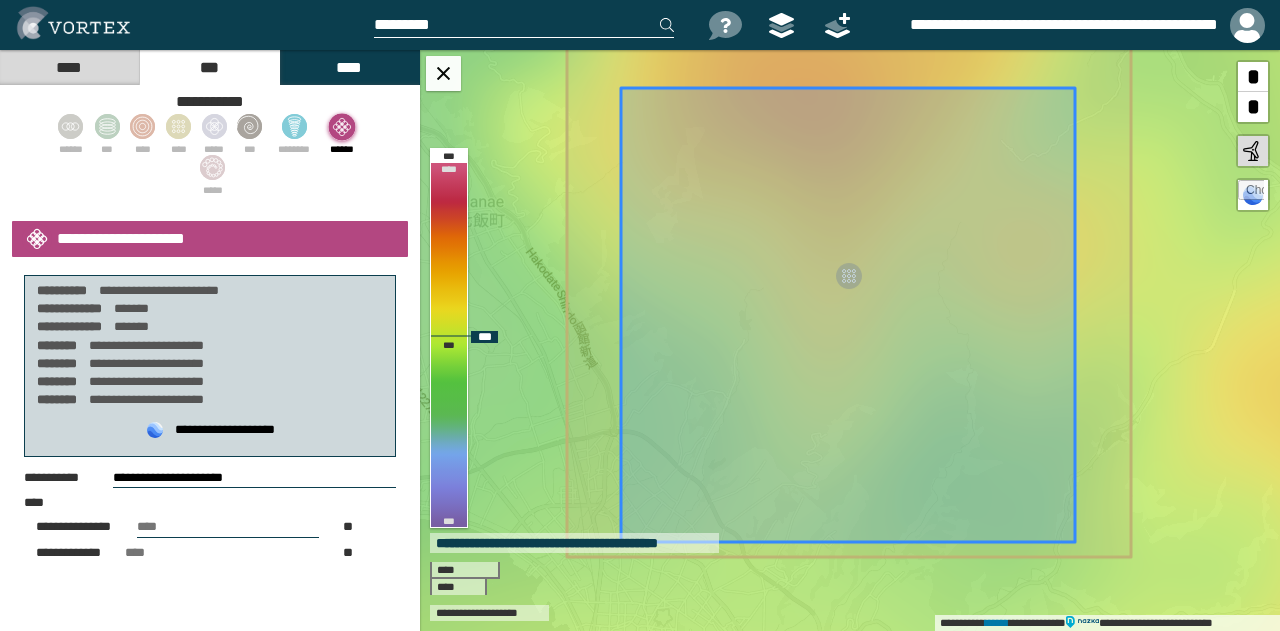 drag, startPoint x: 954, startPoint y: 261, endPoint x: 956, endPoint y: 322, distance: 61.03278 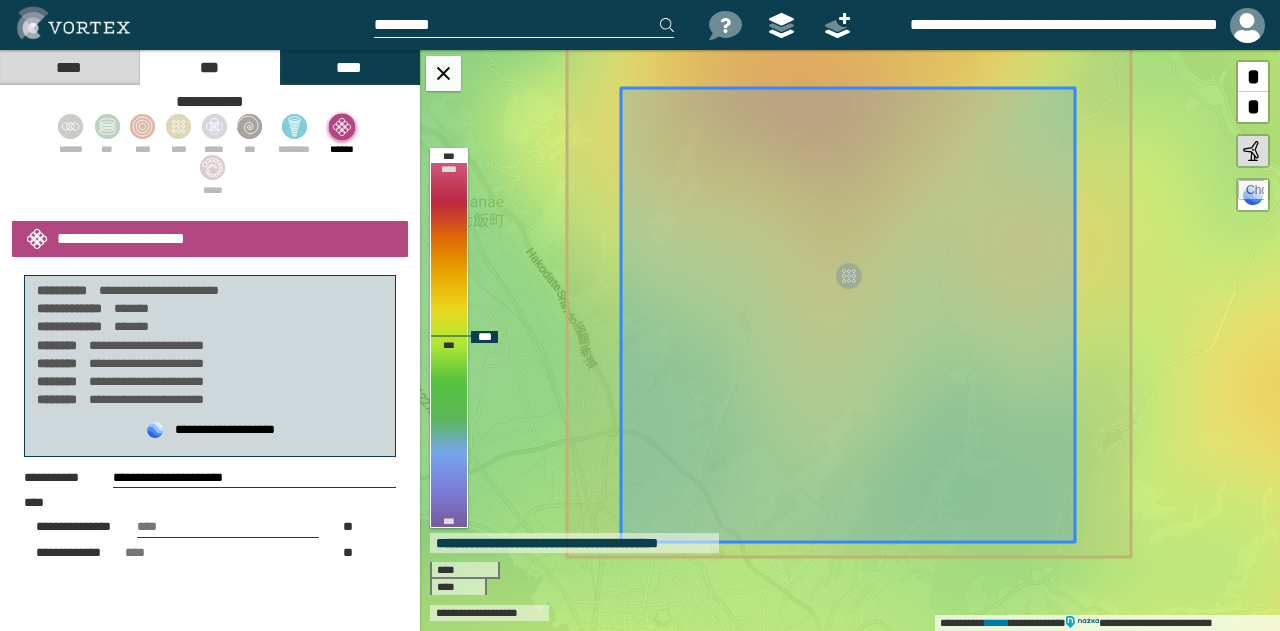 click 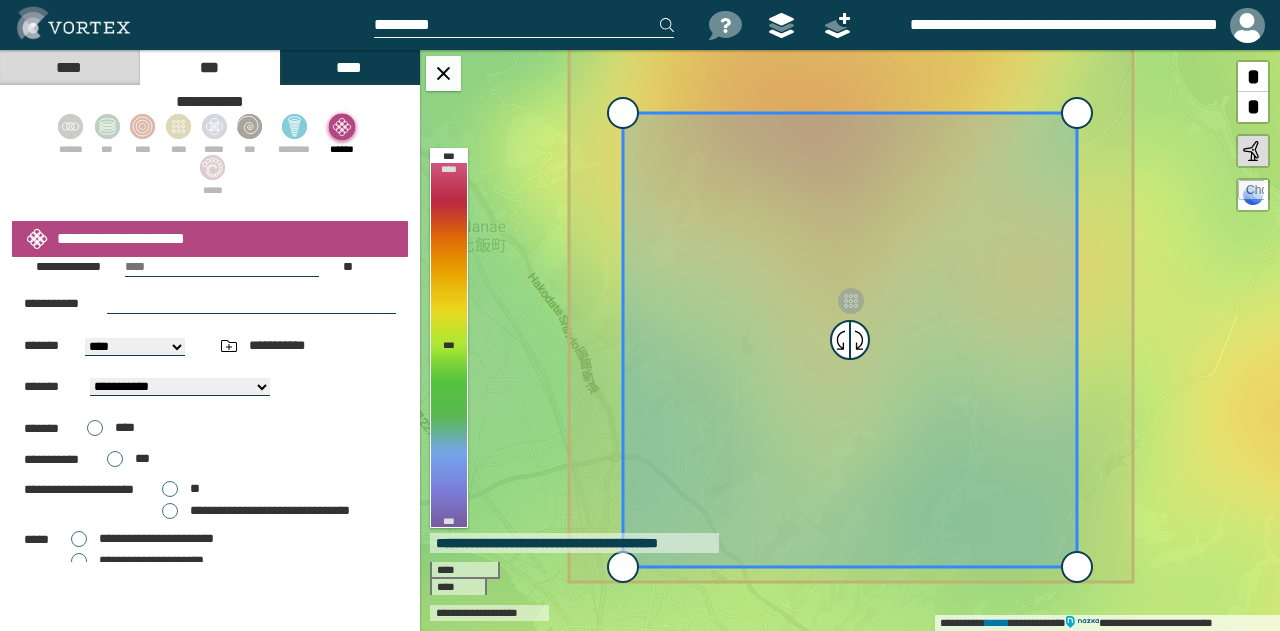 scroll, scrollTop: 300, scrollLeft: 0, axis: vertical 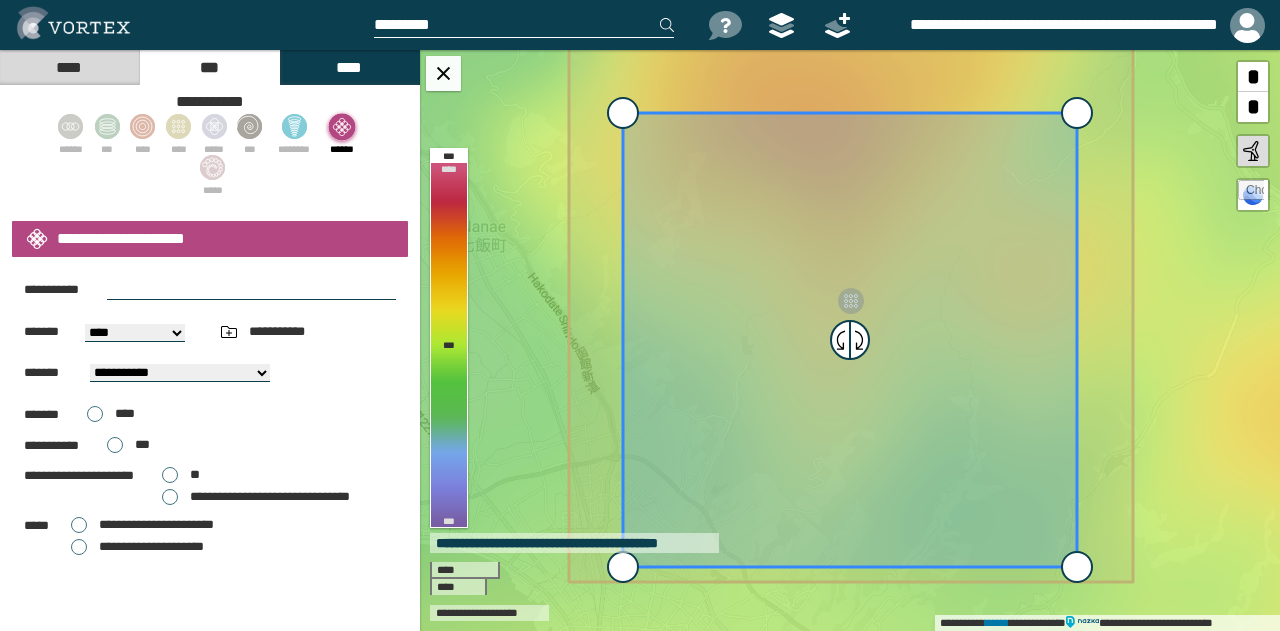 click at bounding box center (251, 290) 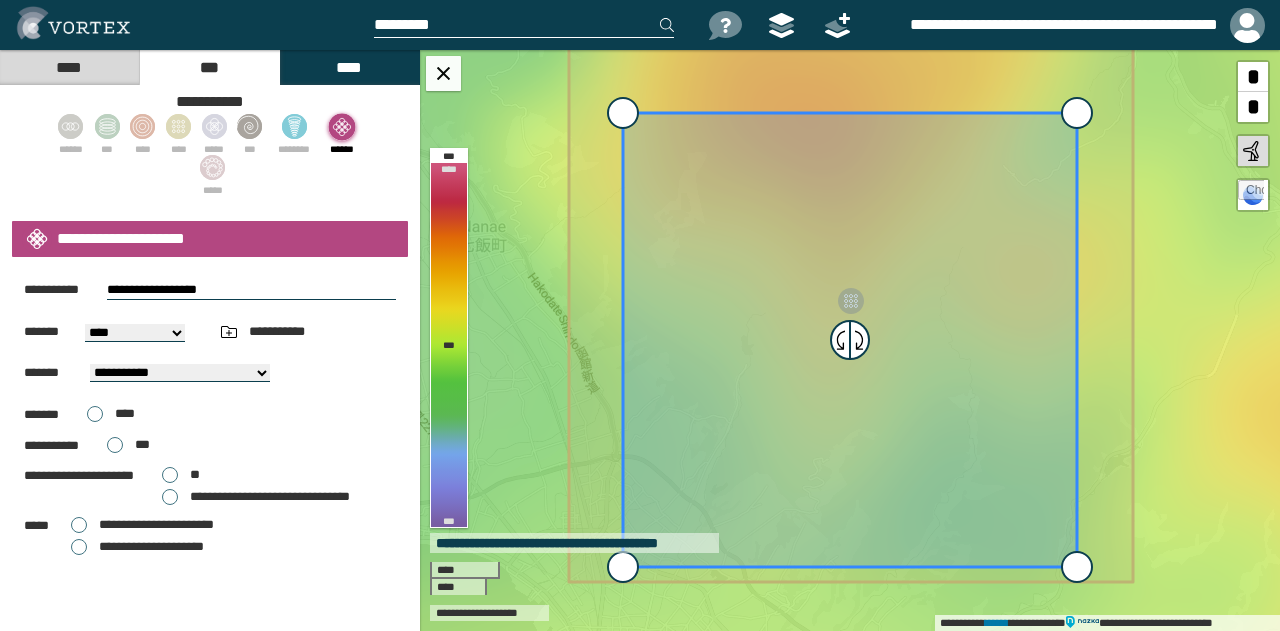 type on "**********" 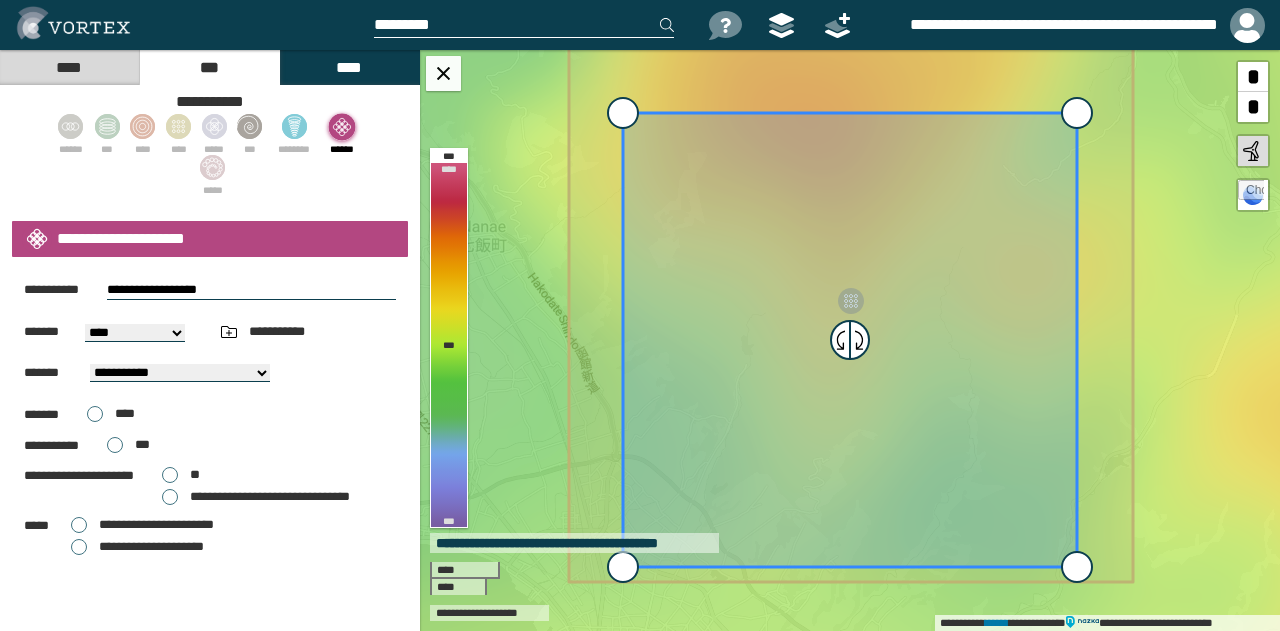 select on "*****" 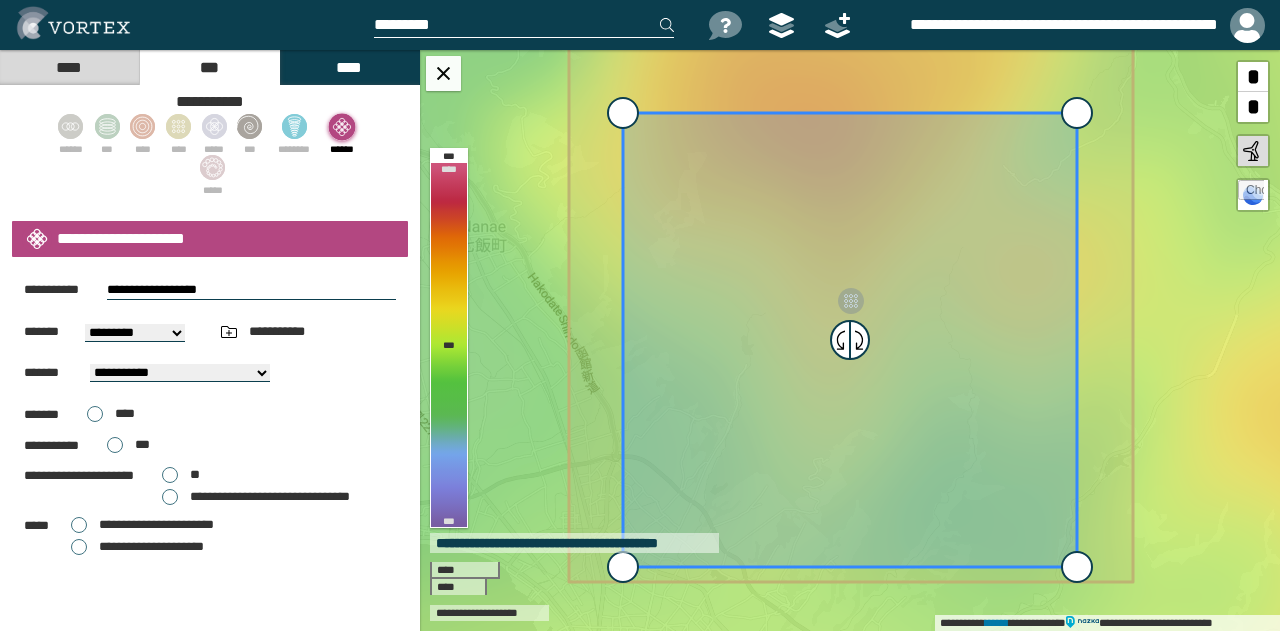 click on "**********" at bounding box center [135, 333] 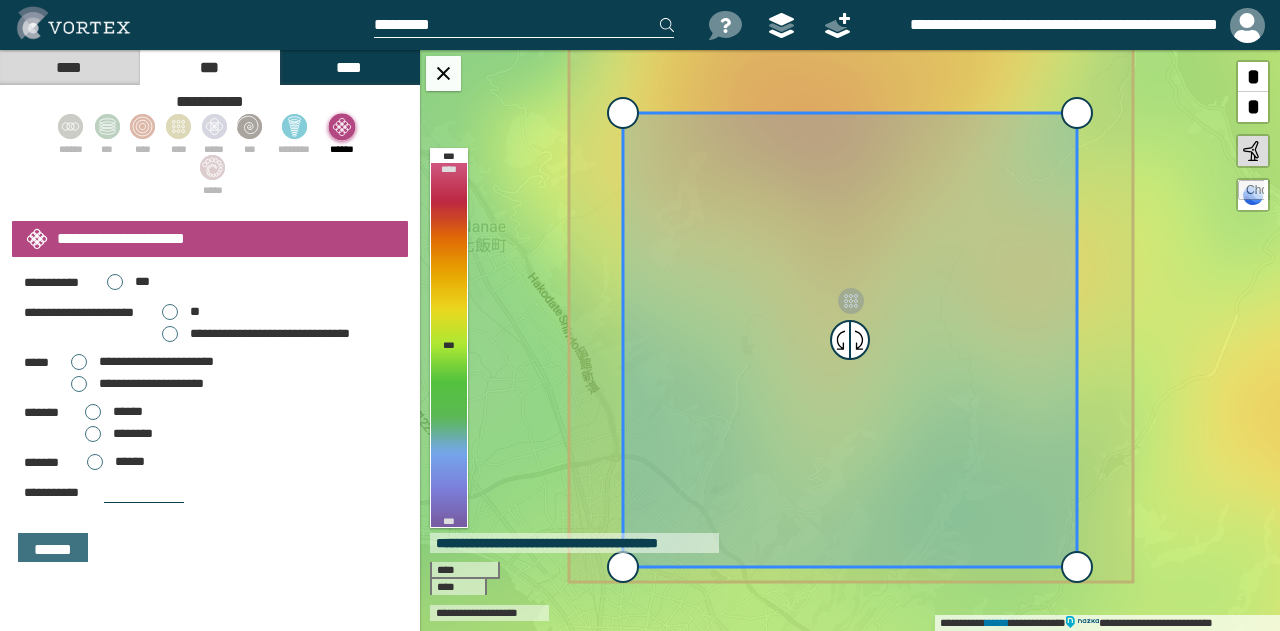 scroll, scrollTop: 472, scrollLeft: 0, axis: vertical 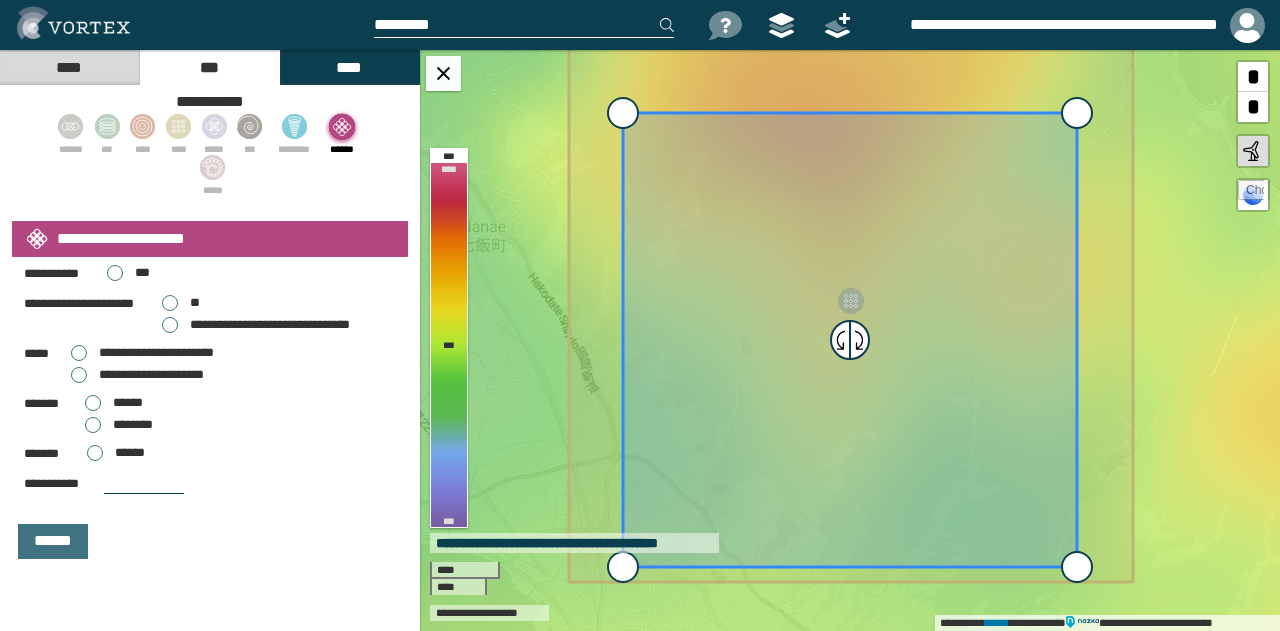 click at bounding box center [144, 484] 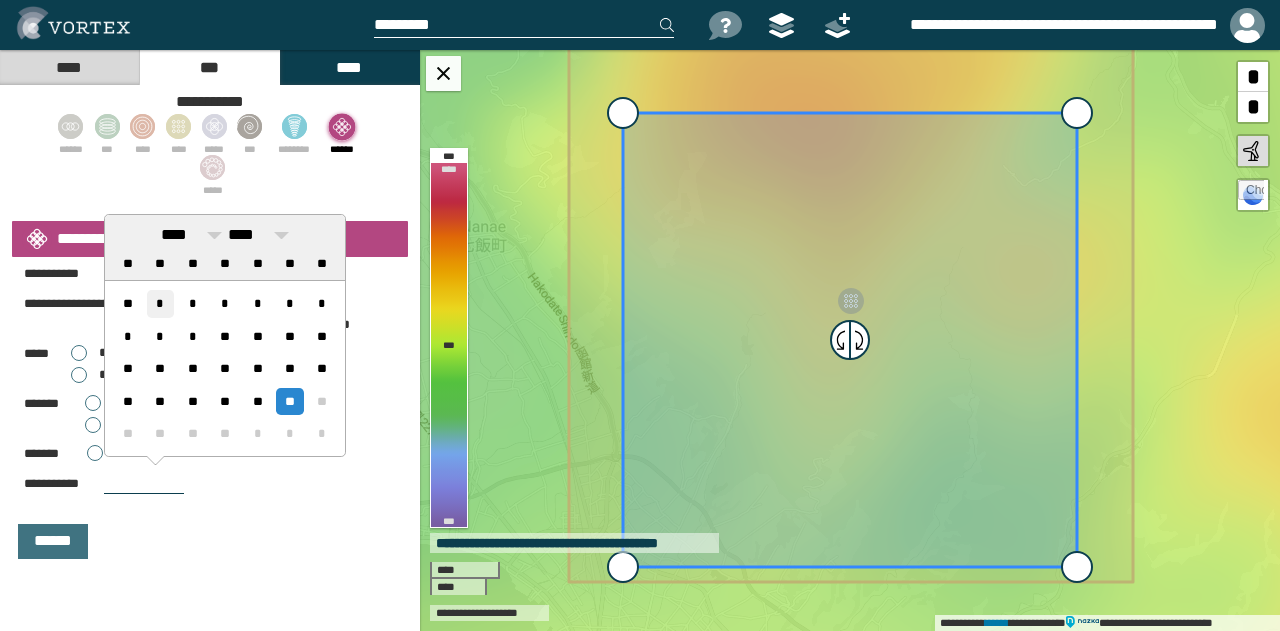 click on "*" at bounding box center (160, 303) 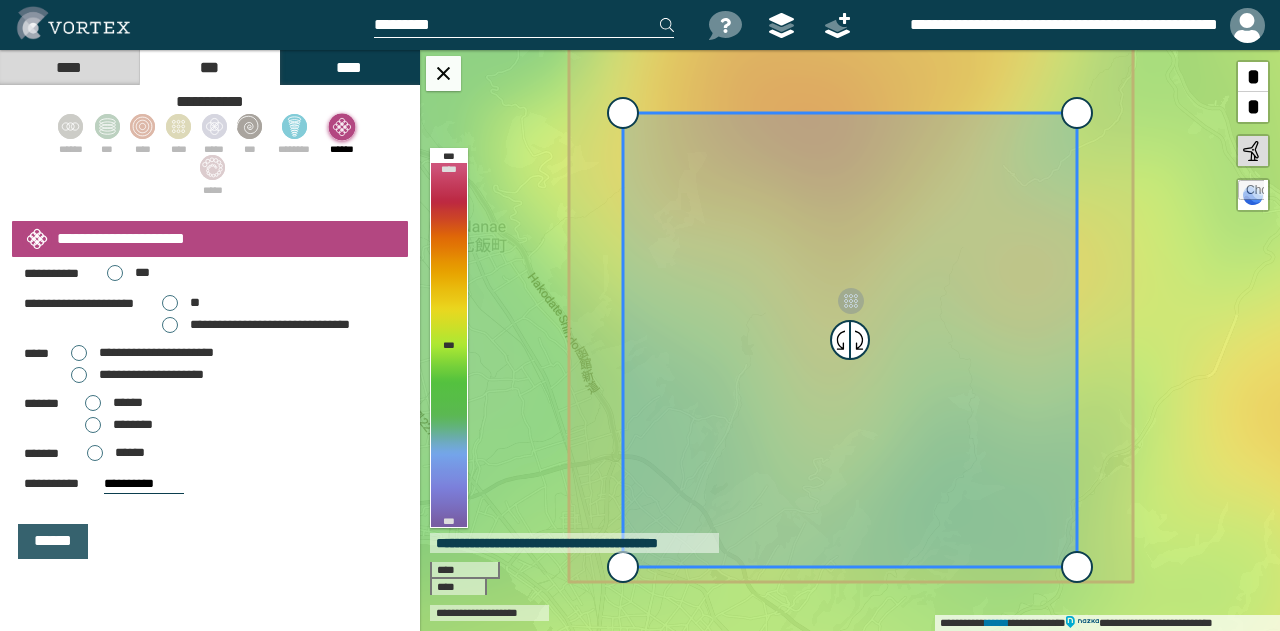 click on "******" at bounding box center [53, 541] 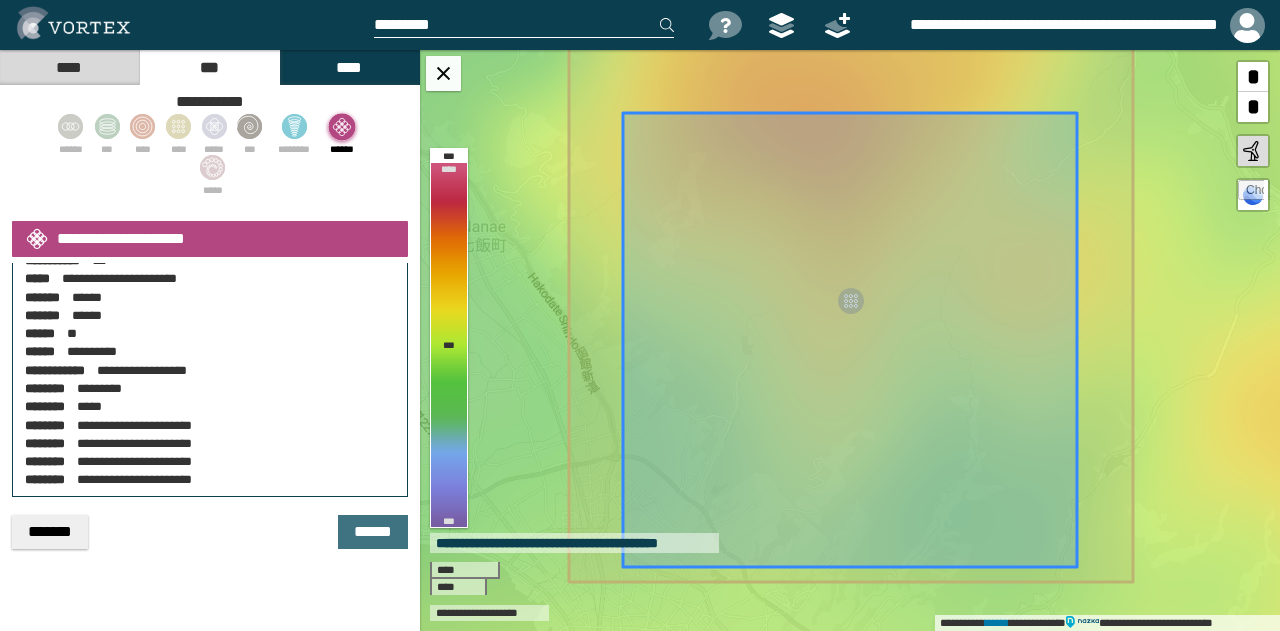 scroll, scrollTop: 52, scrollLeft: 0, axis: vertical 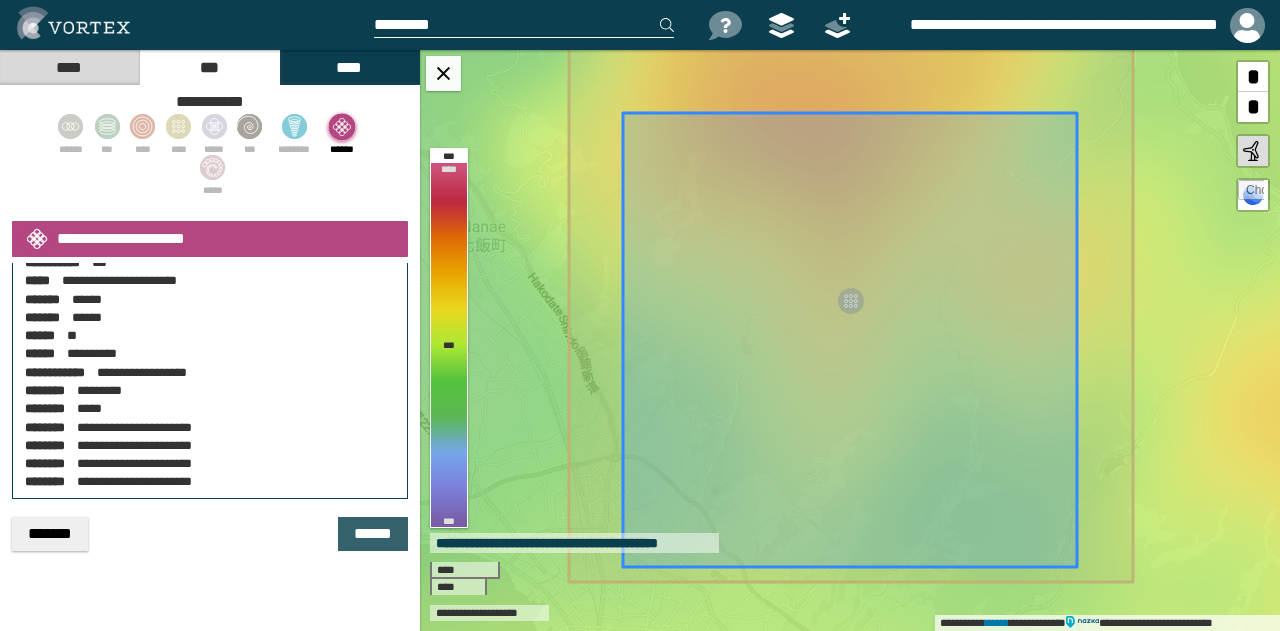 click on "******" at bounding box center (373, 534) 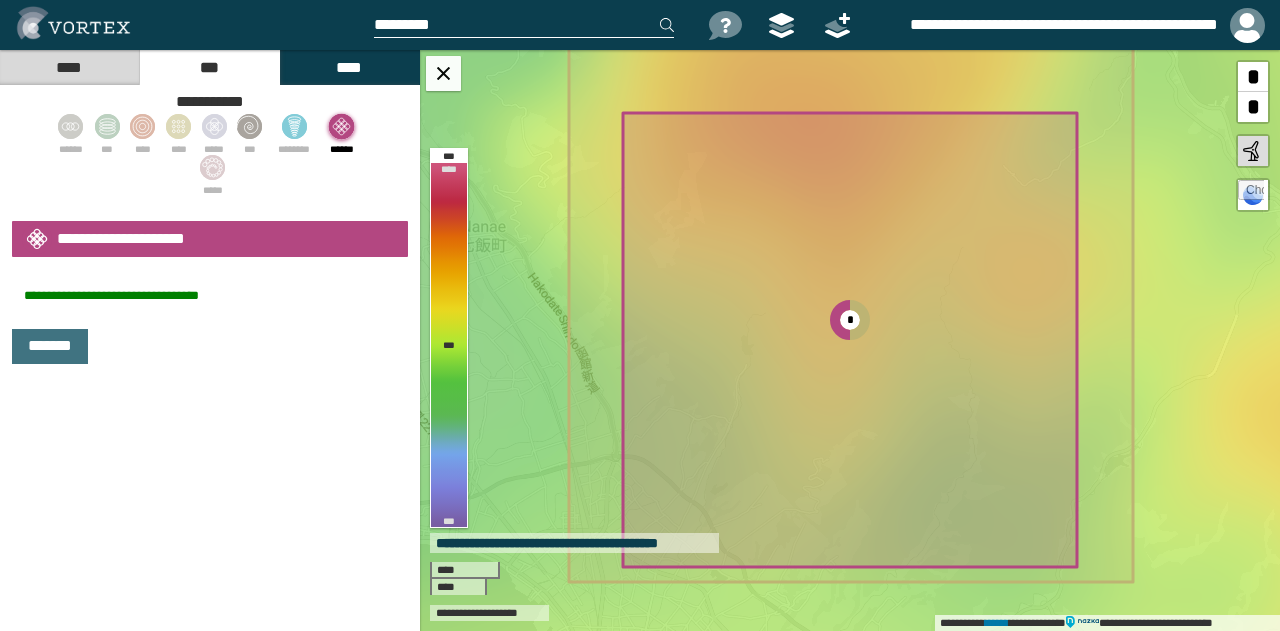 scroll, scrollTop: 0, scrollLeft: 0, axis: both 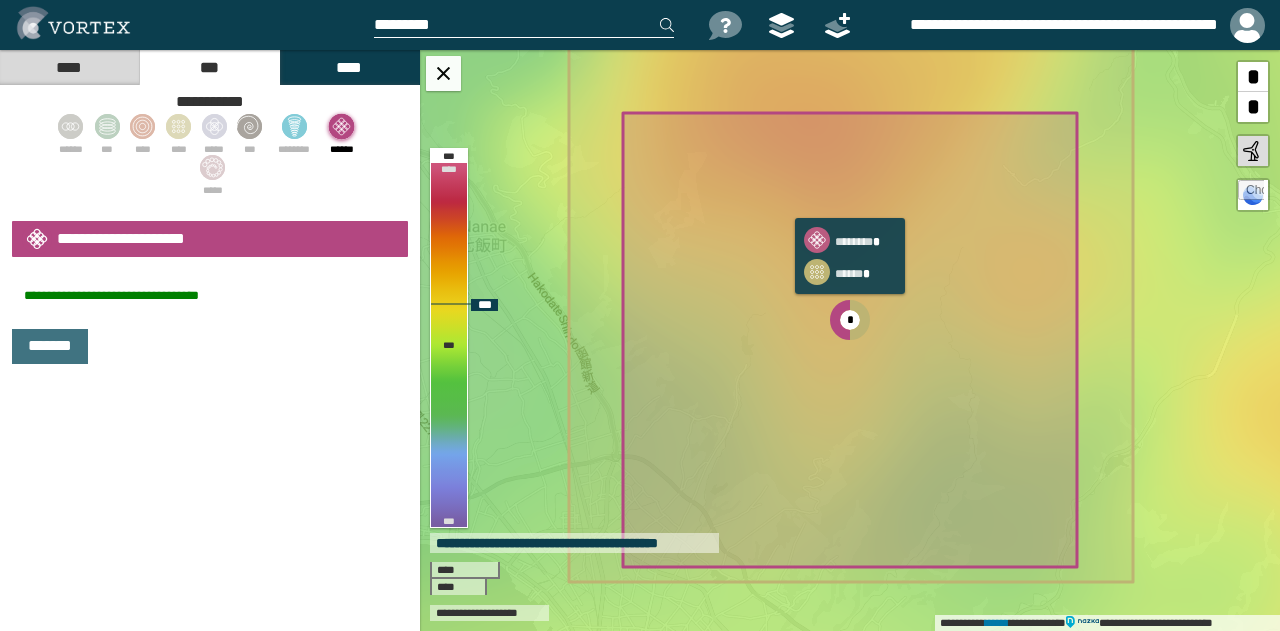click on "*" at bounding box center (850, 320) 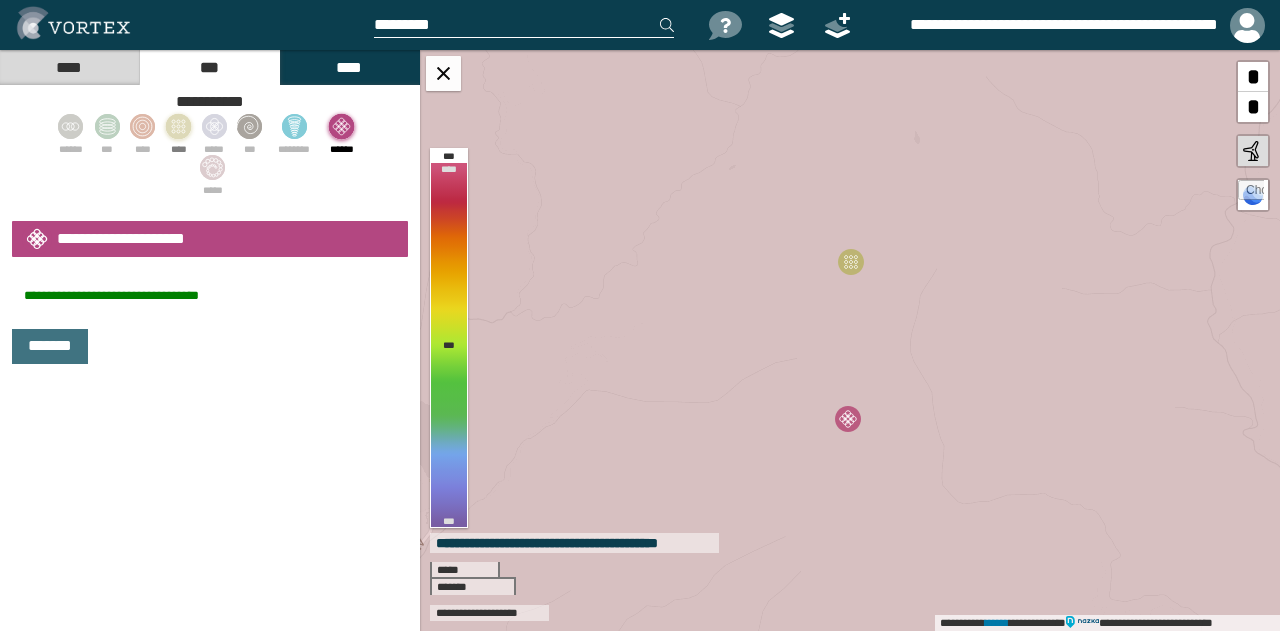 click 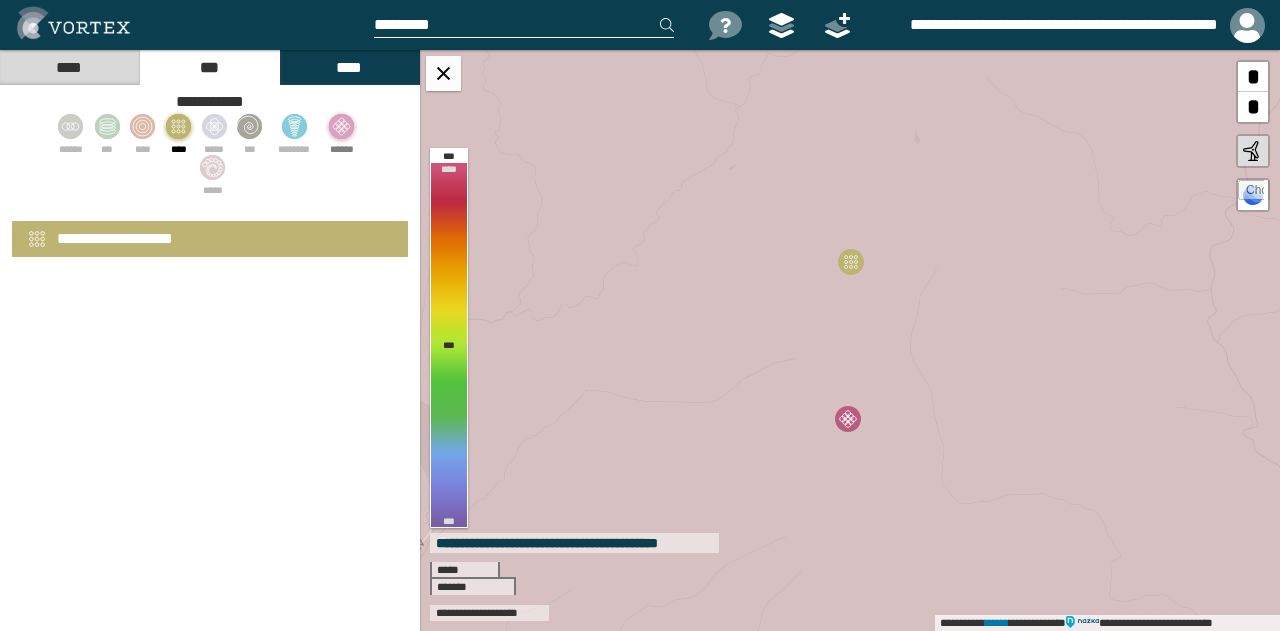 select on "*" 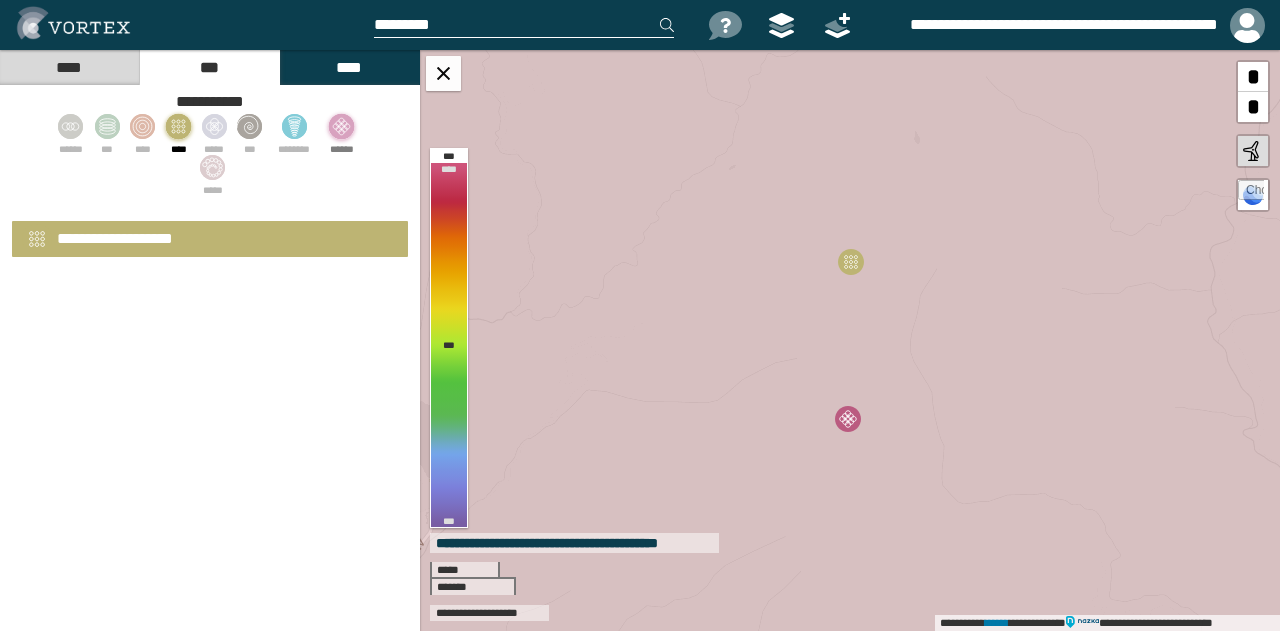 select on "**" 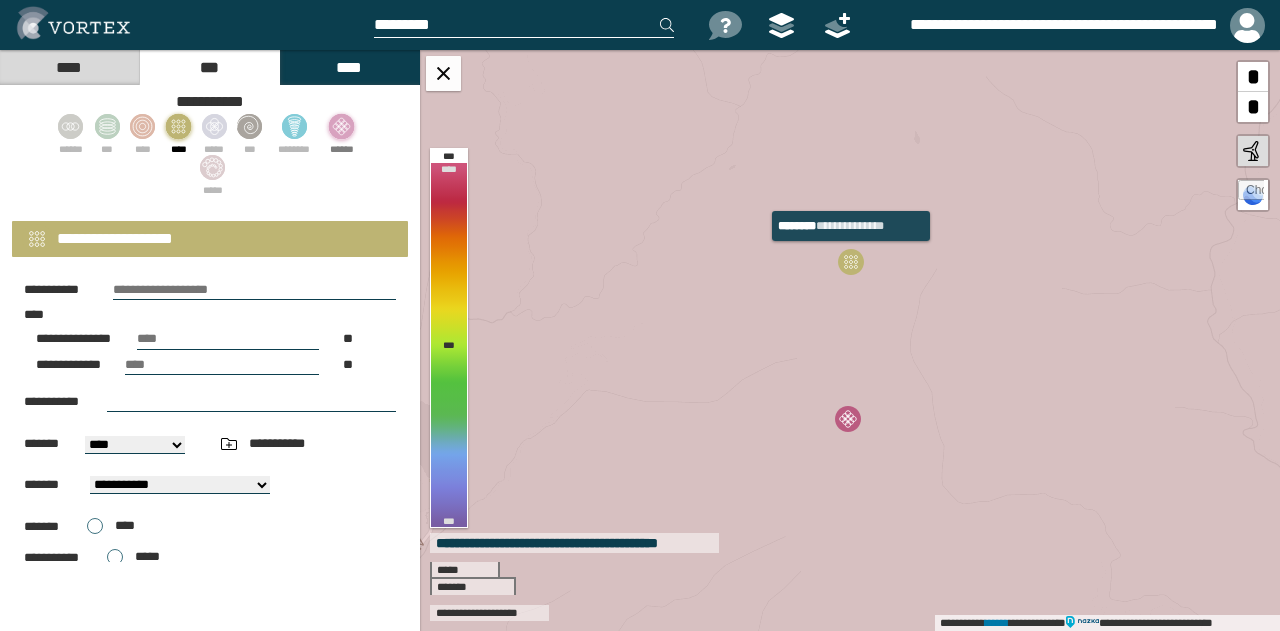 click at bounding box center [851, 262] 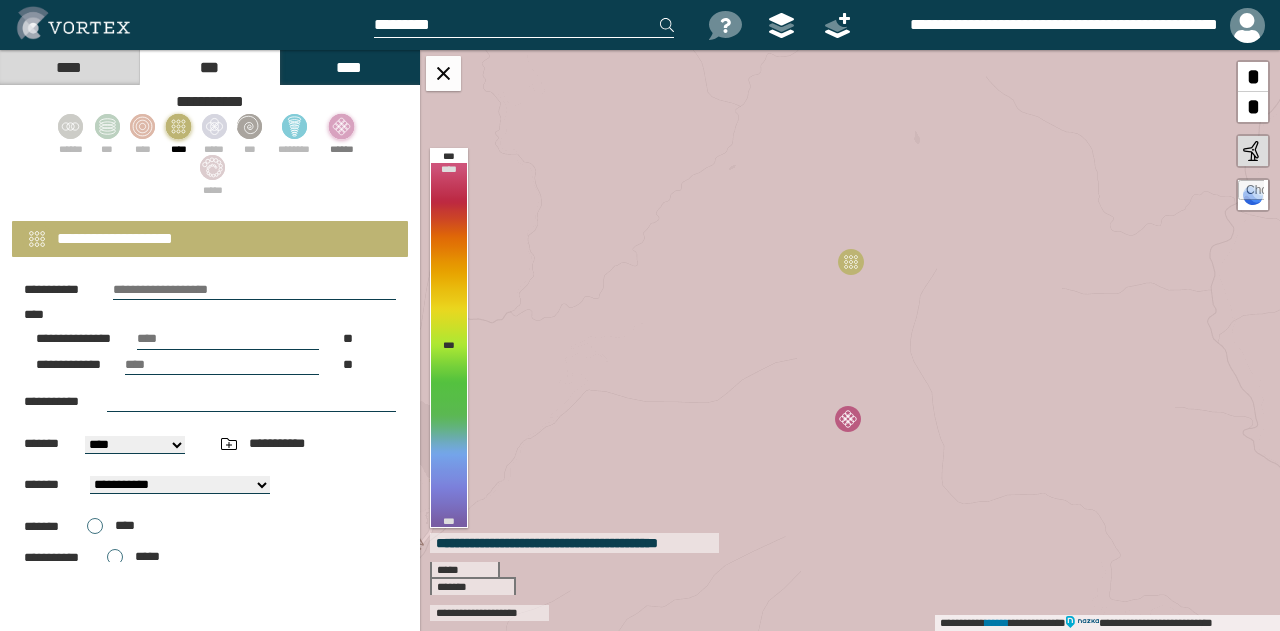 select on "*****" 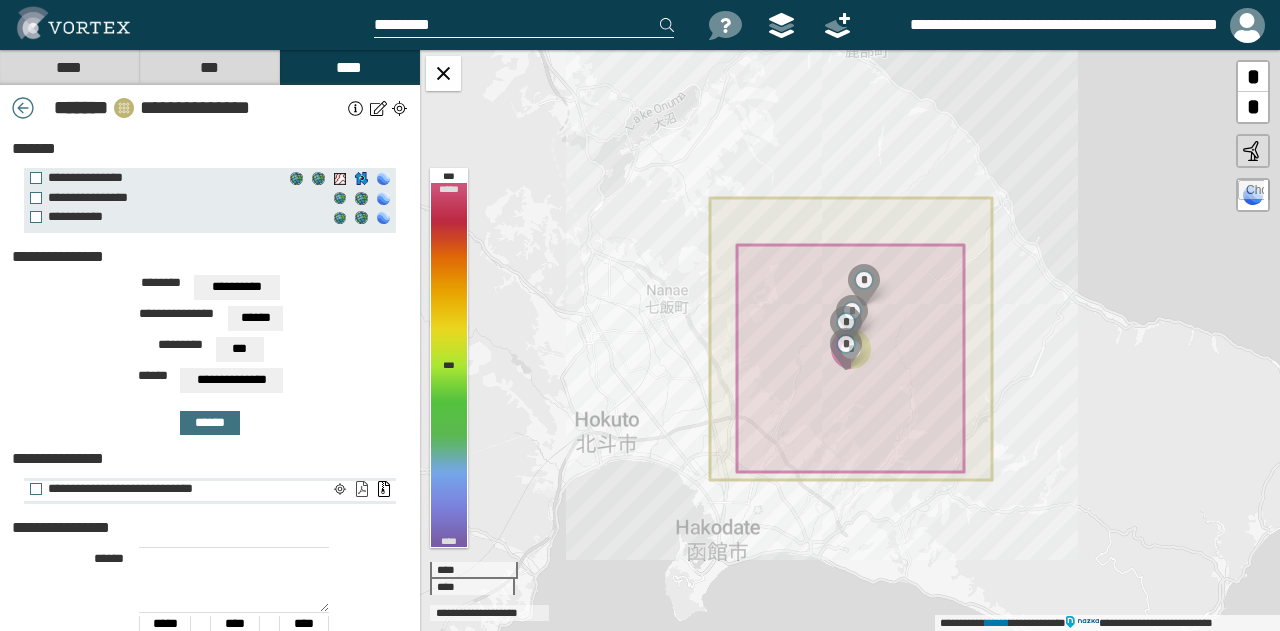 click on "**********" at bounding box center [361, 489] 